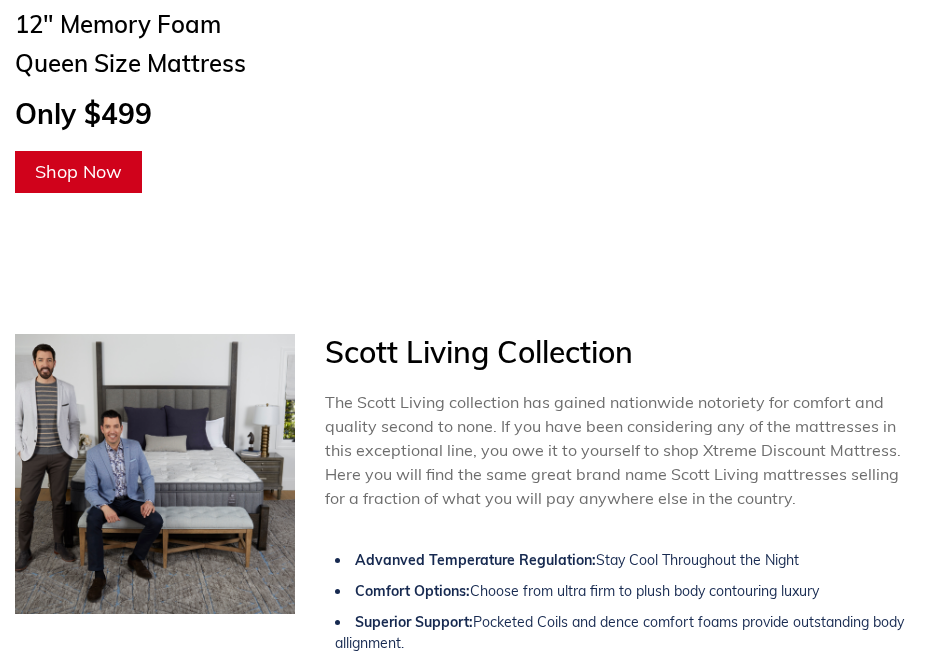 scroll, scrollTop: 6600, scrollLeft: 0, axis: vertical 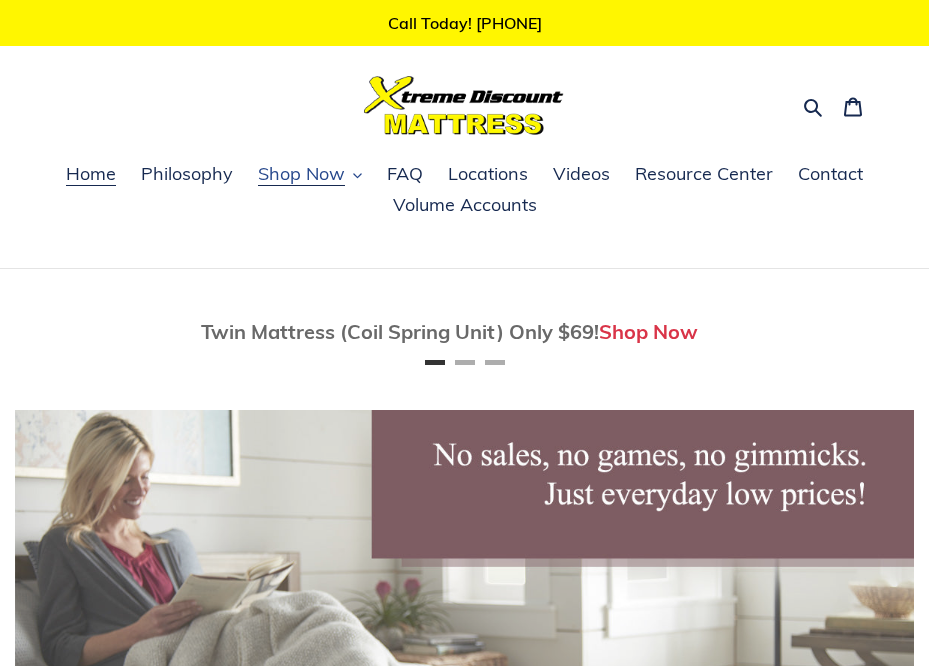 click on "Shop Now" at bounding box center [301, 174] 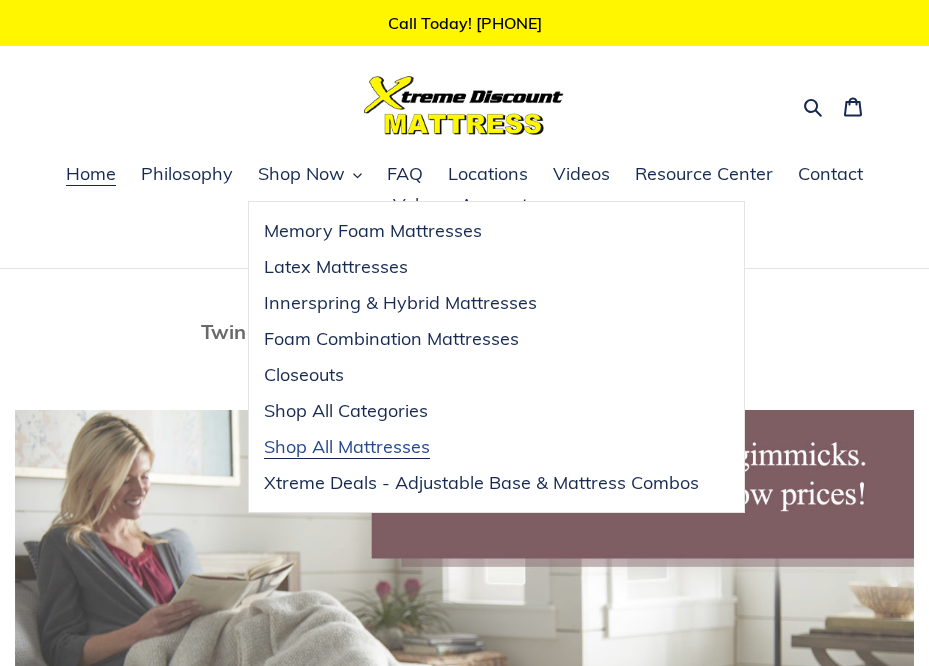 click on "Shop All Mattresses" at bounding box center [347, 447] 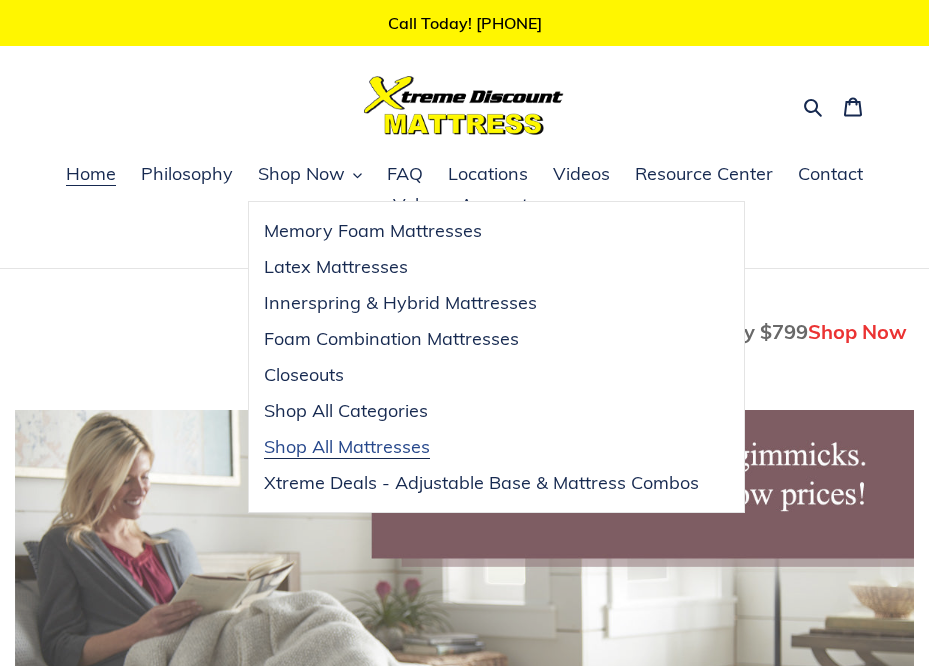 scroll, scrollTop: 0, scrollLeft: 899, axis: horizontal 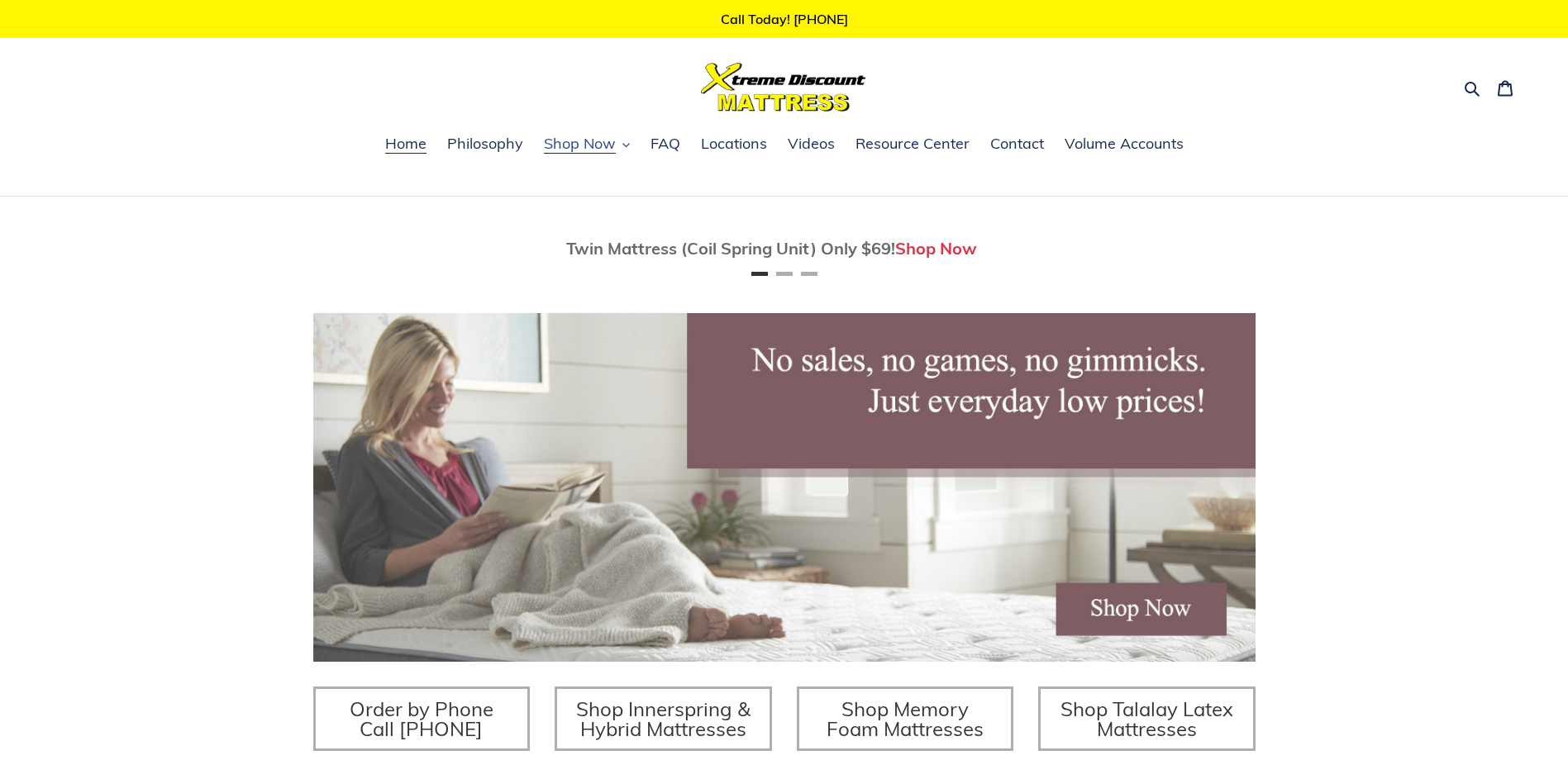 click on "Shop Now" at bounding box center (579, 144) 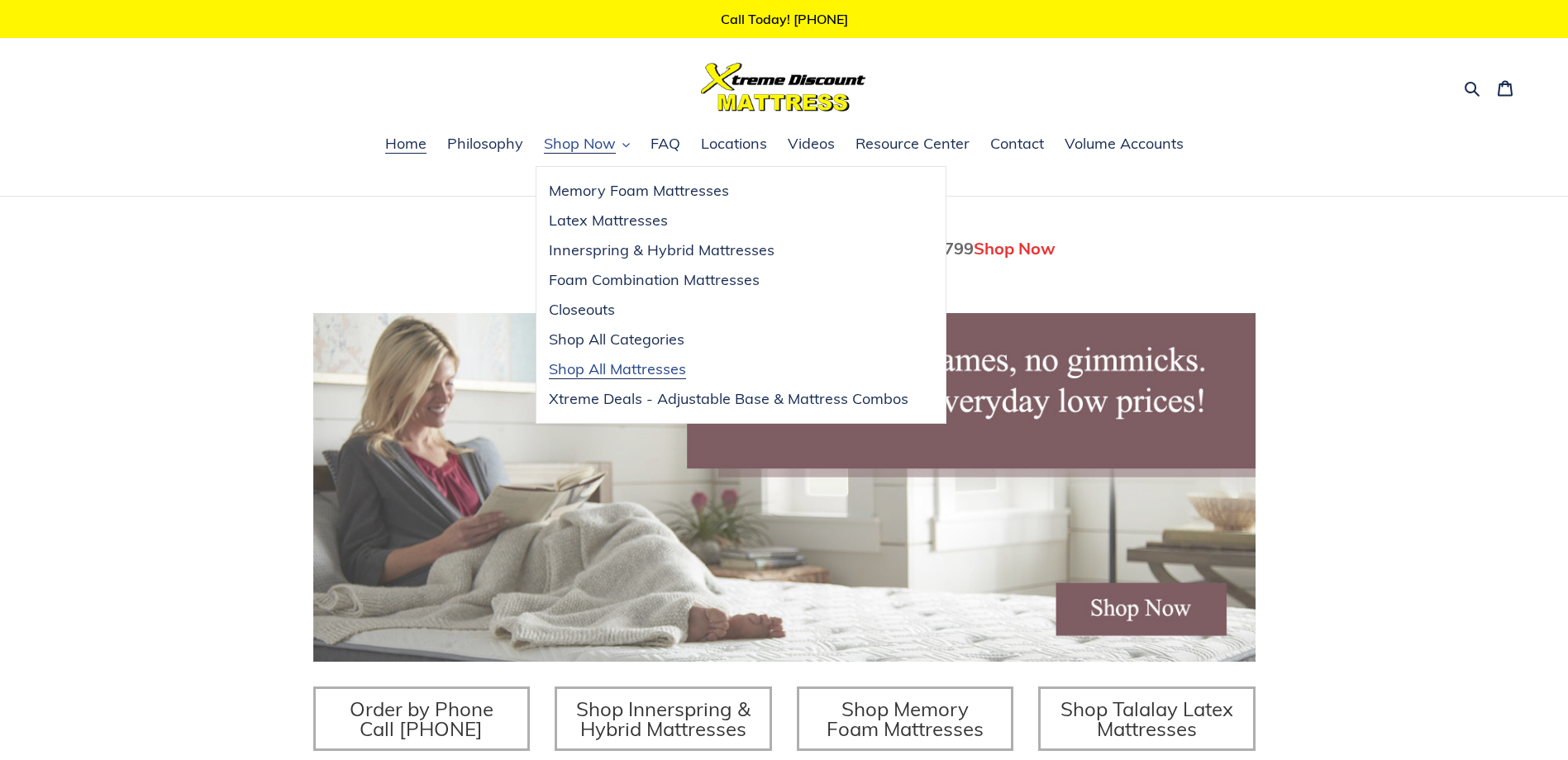 scroll, scrollTop: 0, scrollLeft: 942, axis: horizontal 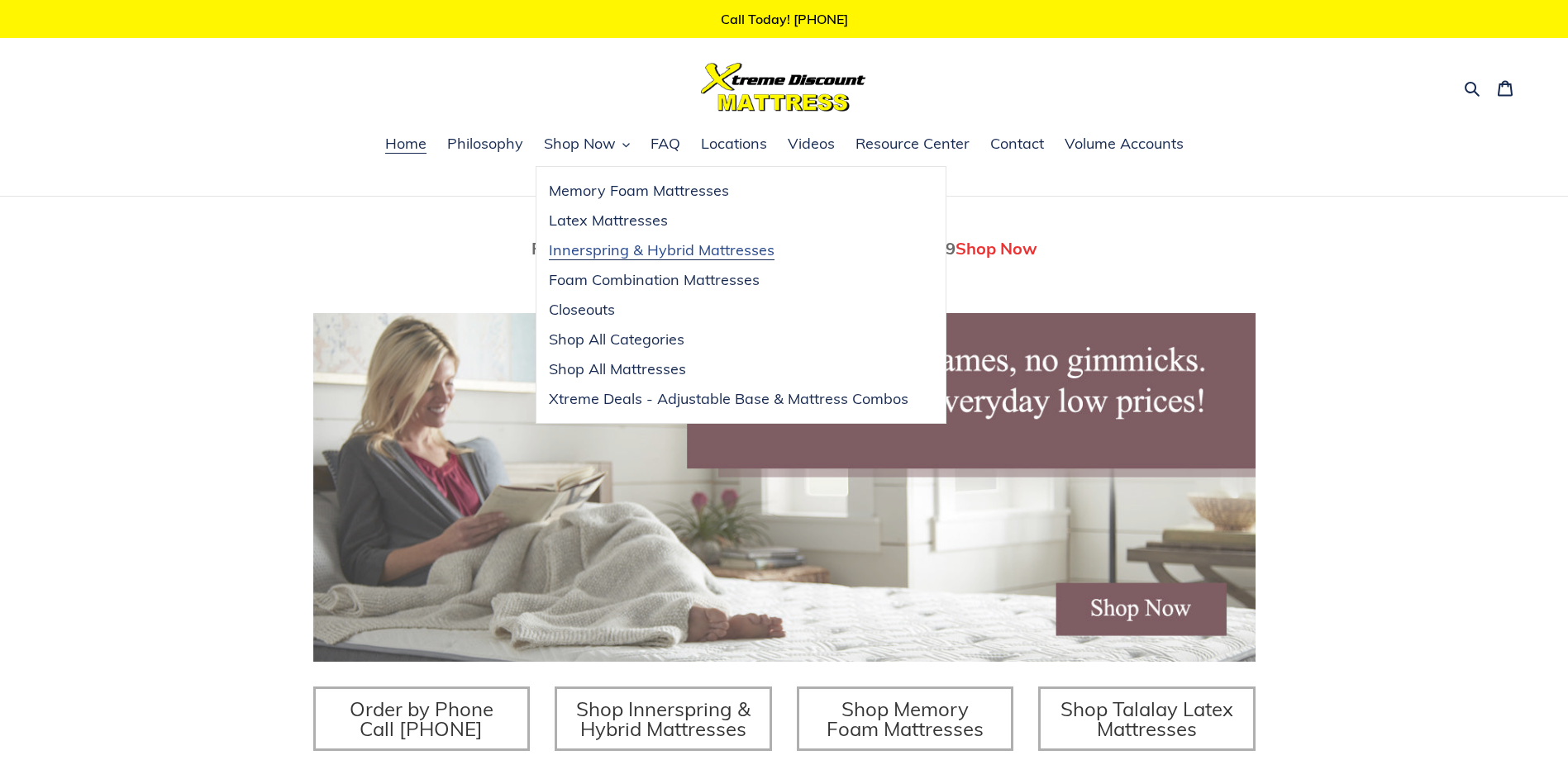 click on "Innerspring & Hybrid Mattresses" at bounding box center (661, 250) 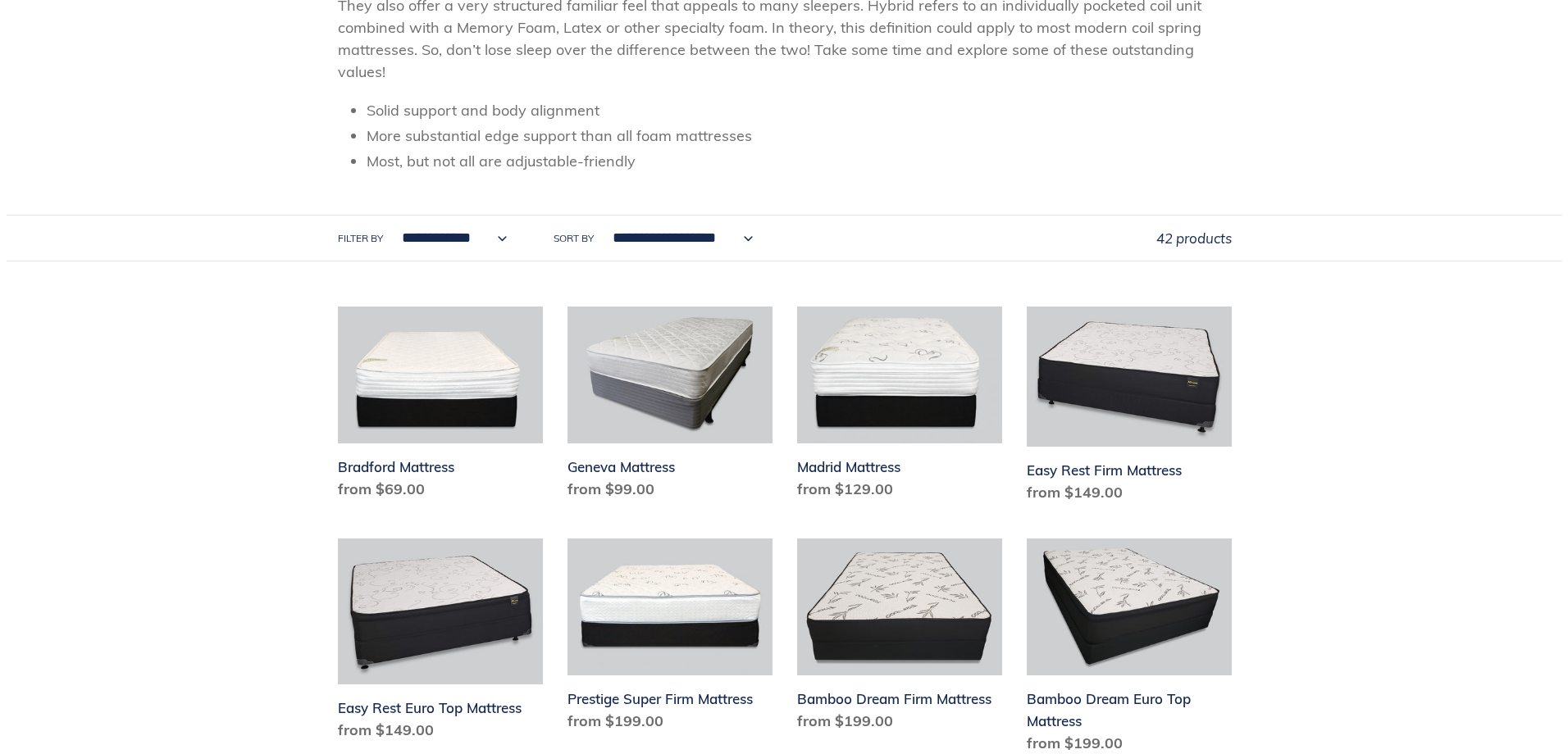 scroll, scrollTop: 0, scrollLeft: 0, axis: both 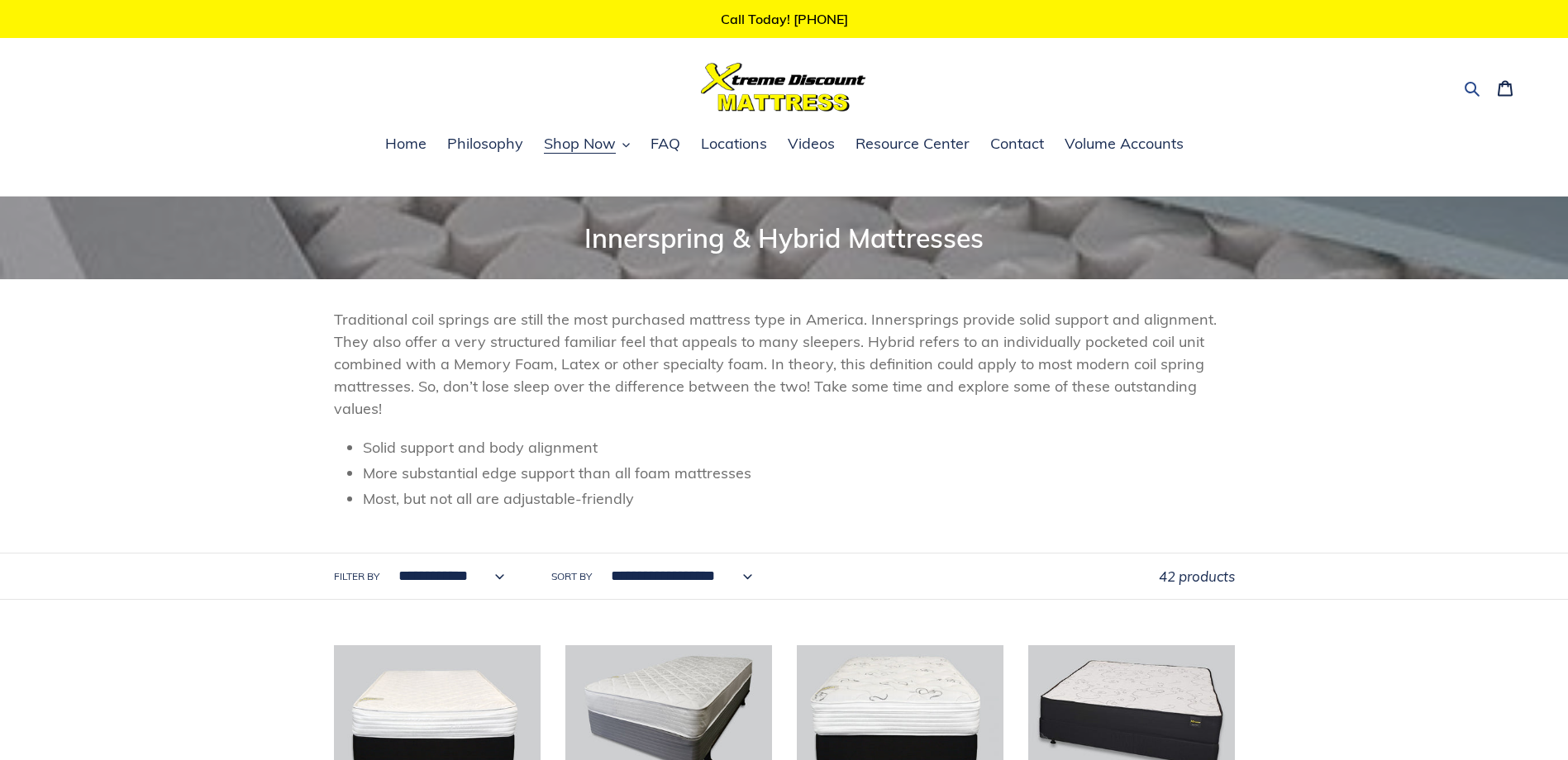 click 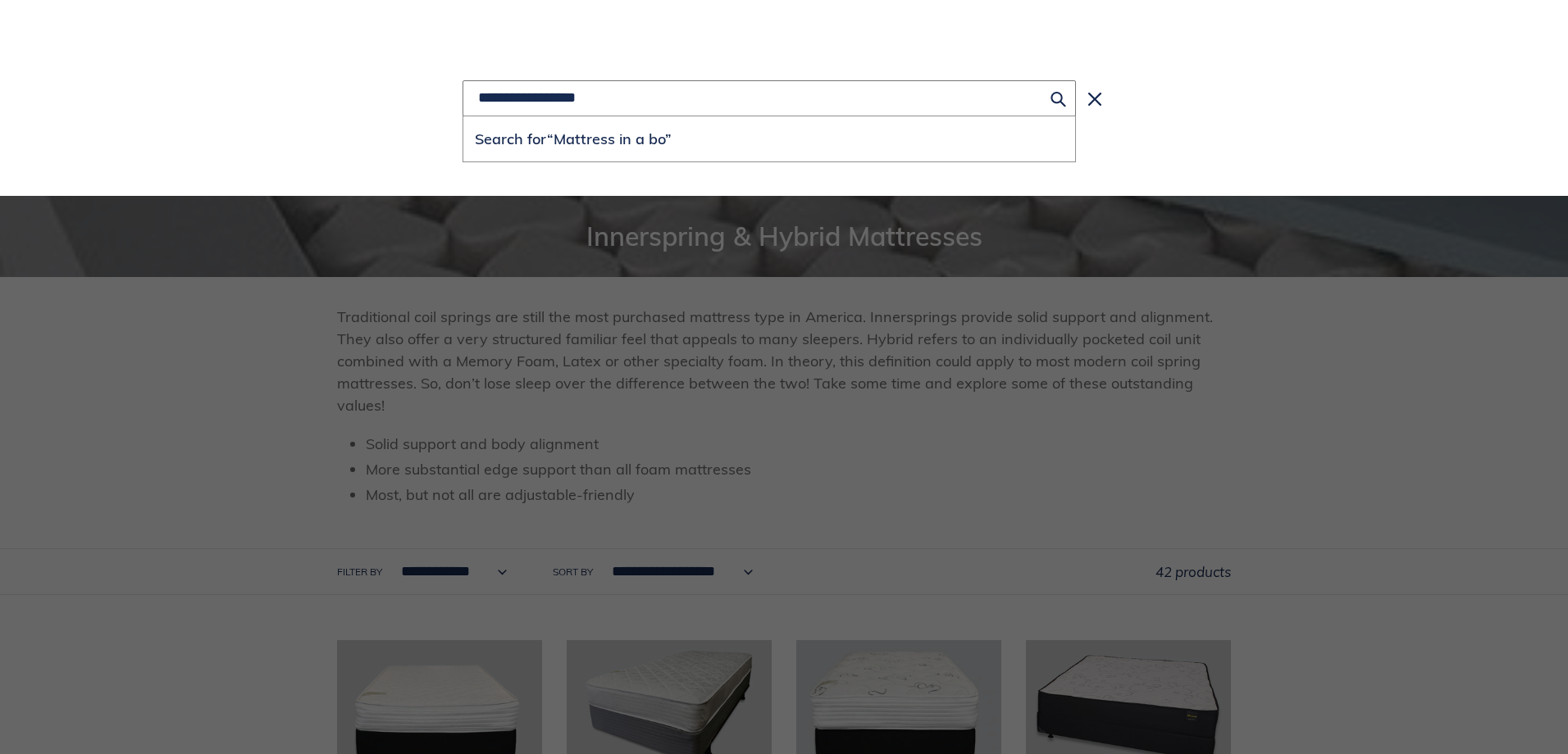 type on "**********" 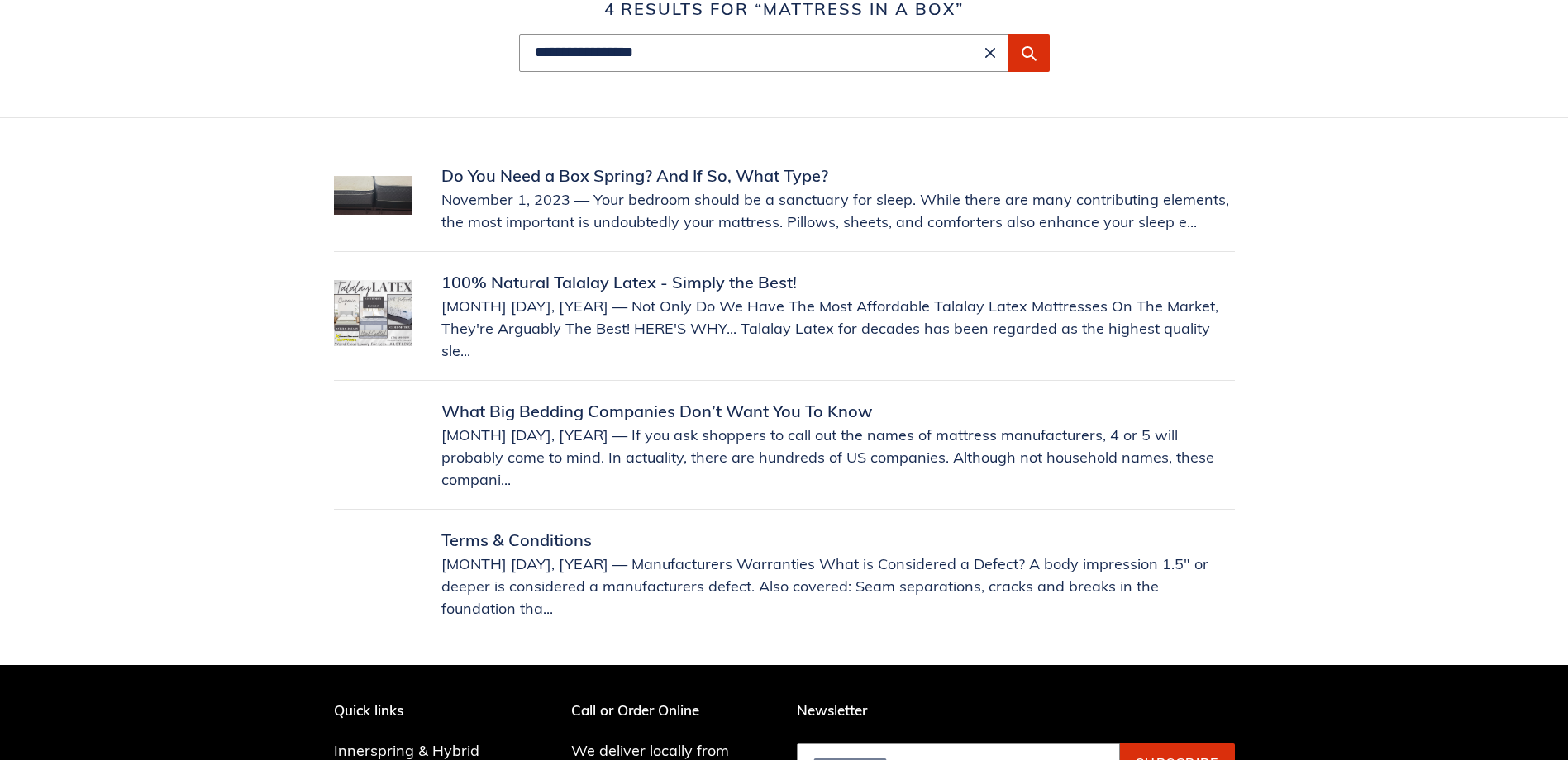 scroll, scrollTop: 0, scrollLeft: 0, axis: both 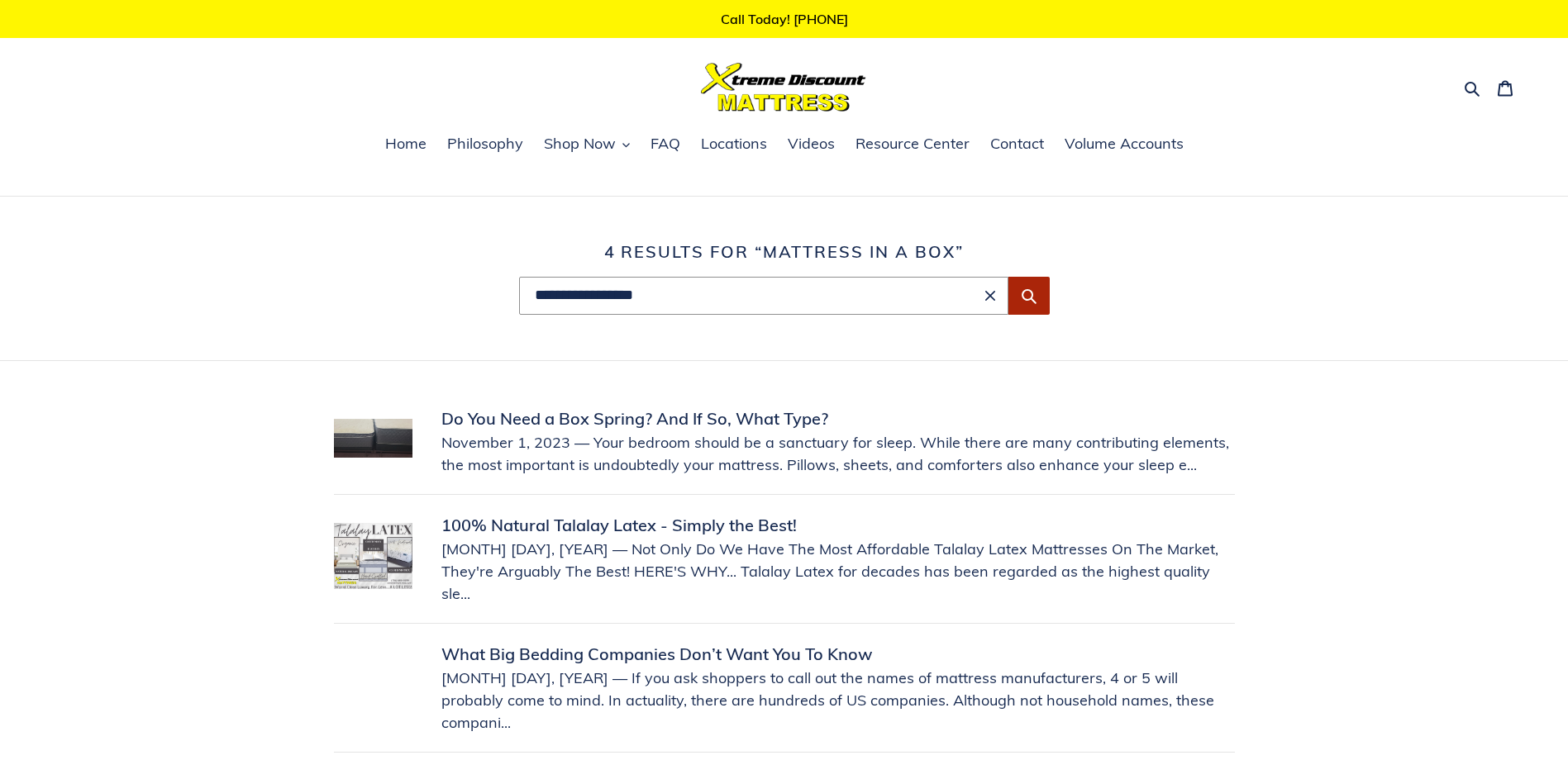 click 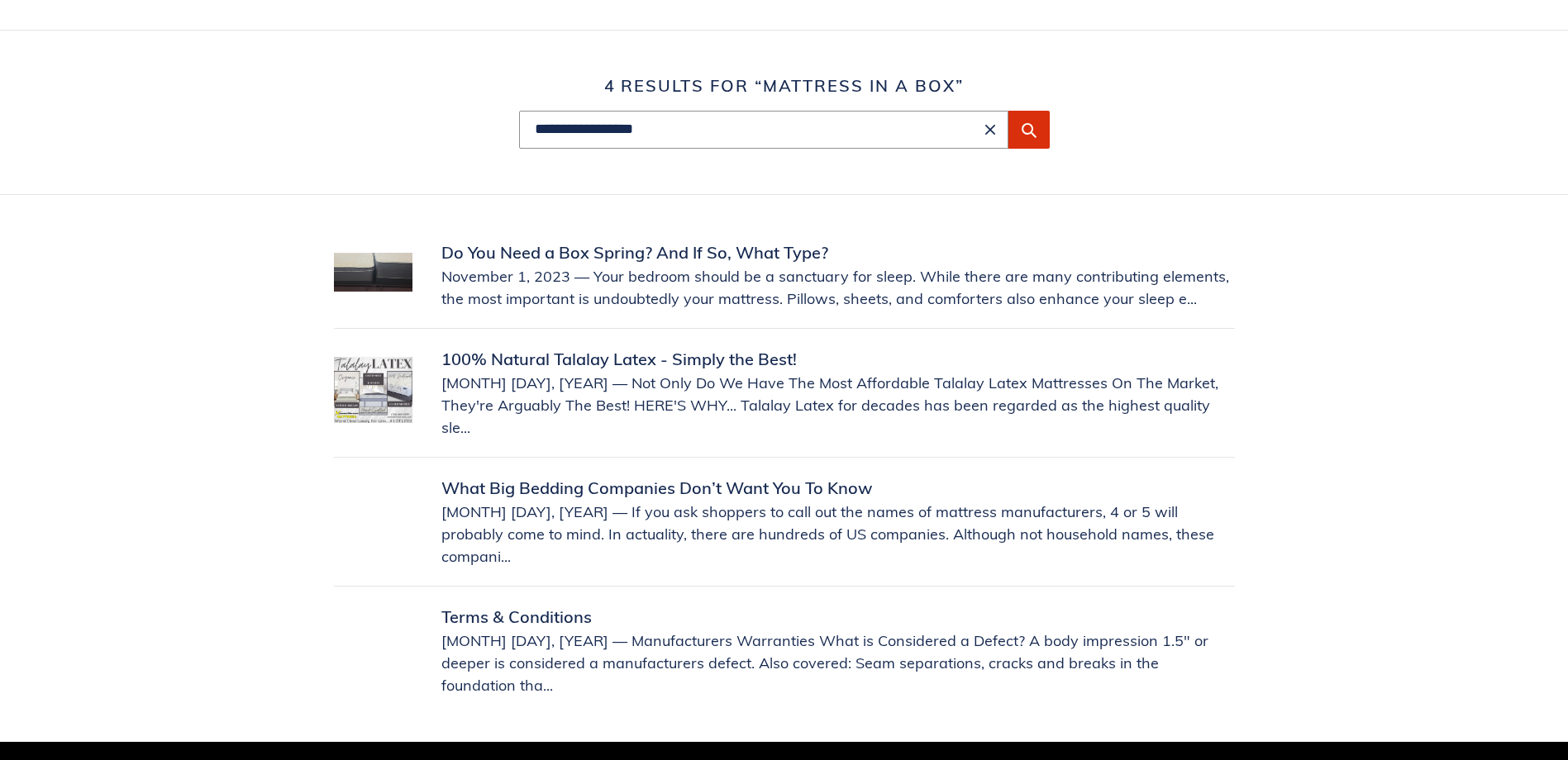 scroll, scrollTop: 0, scrollLeft: 0, axis: both 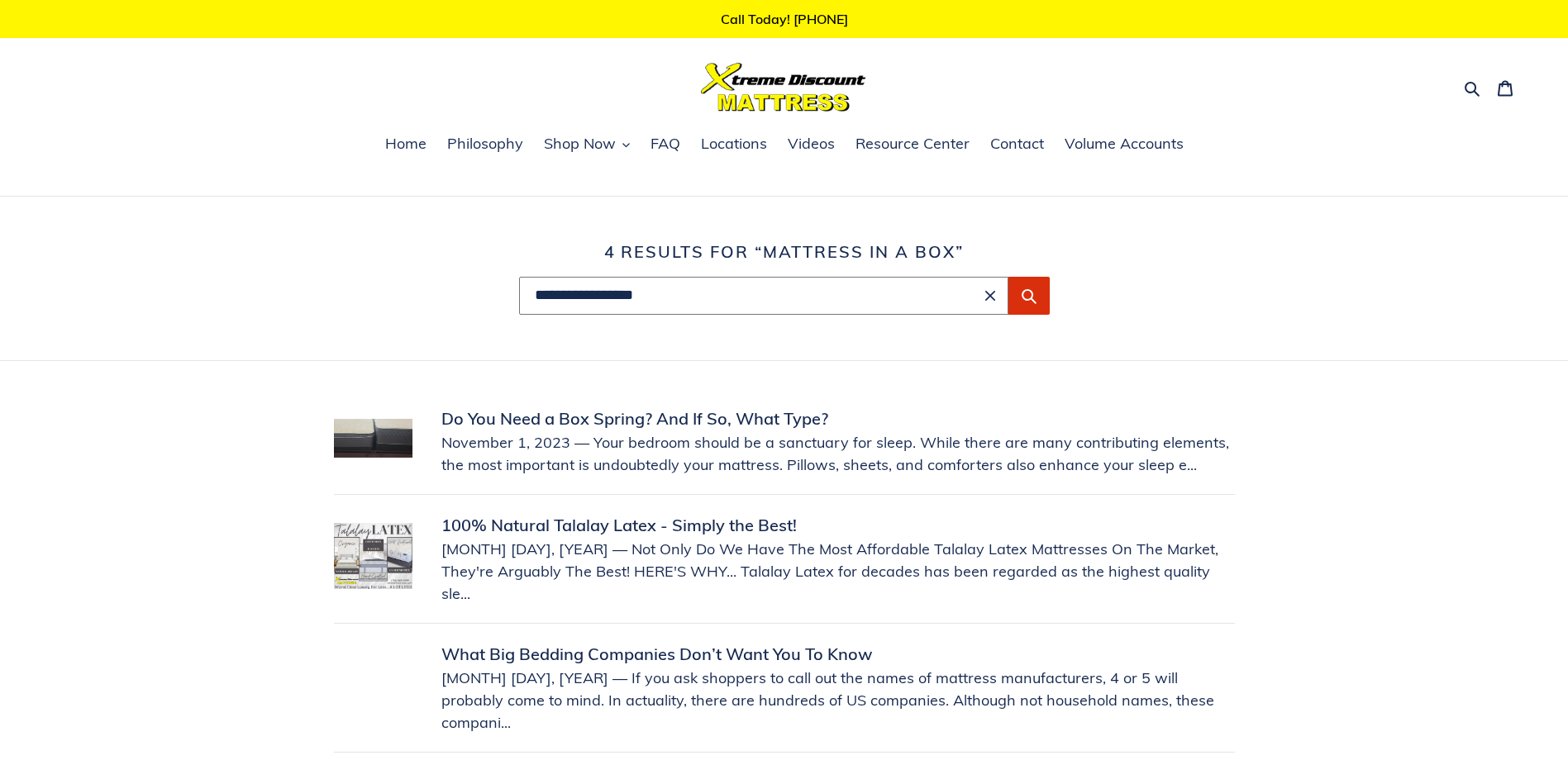 click on "**********" at bounding box center (764, 296) 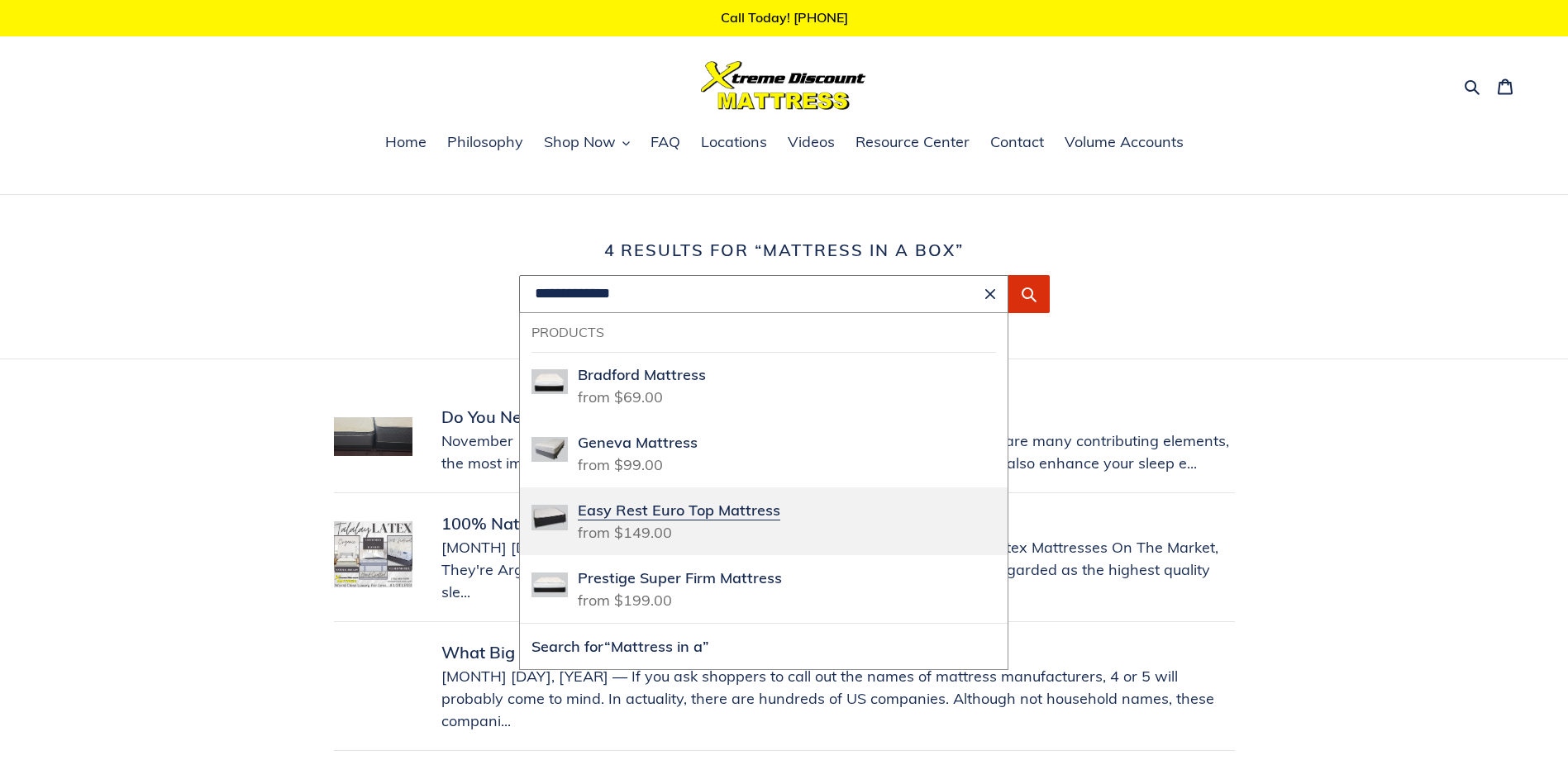 scroll, scrollTop: 83, scrollLeft: 0, axis: vertical 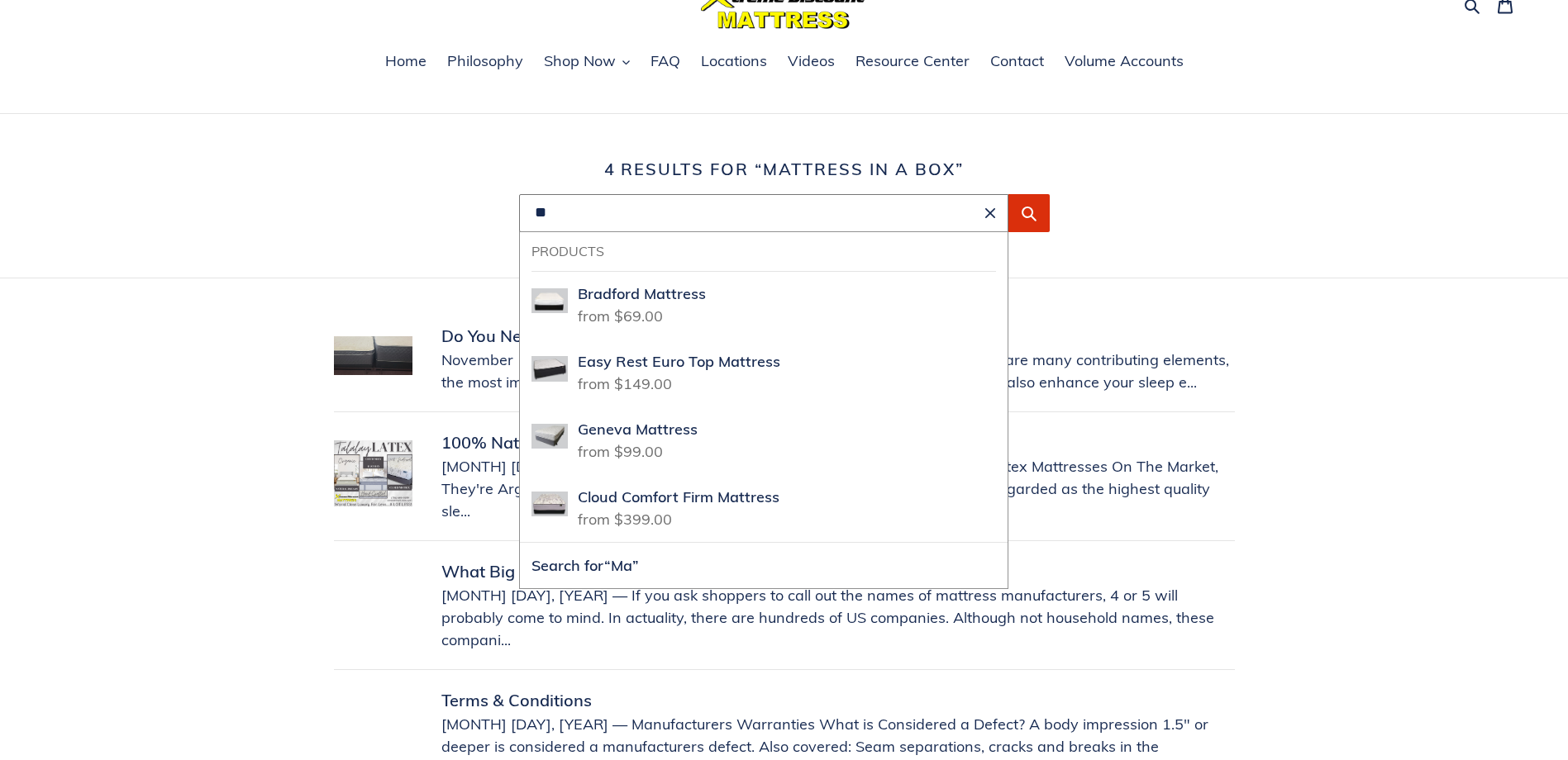 type on "*" 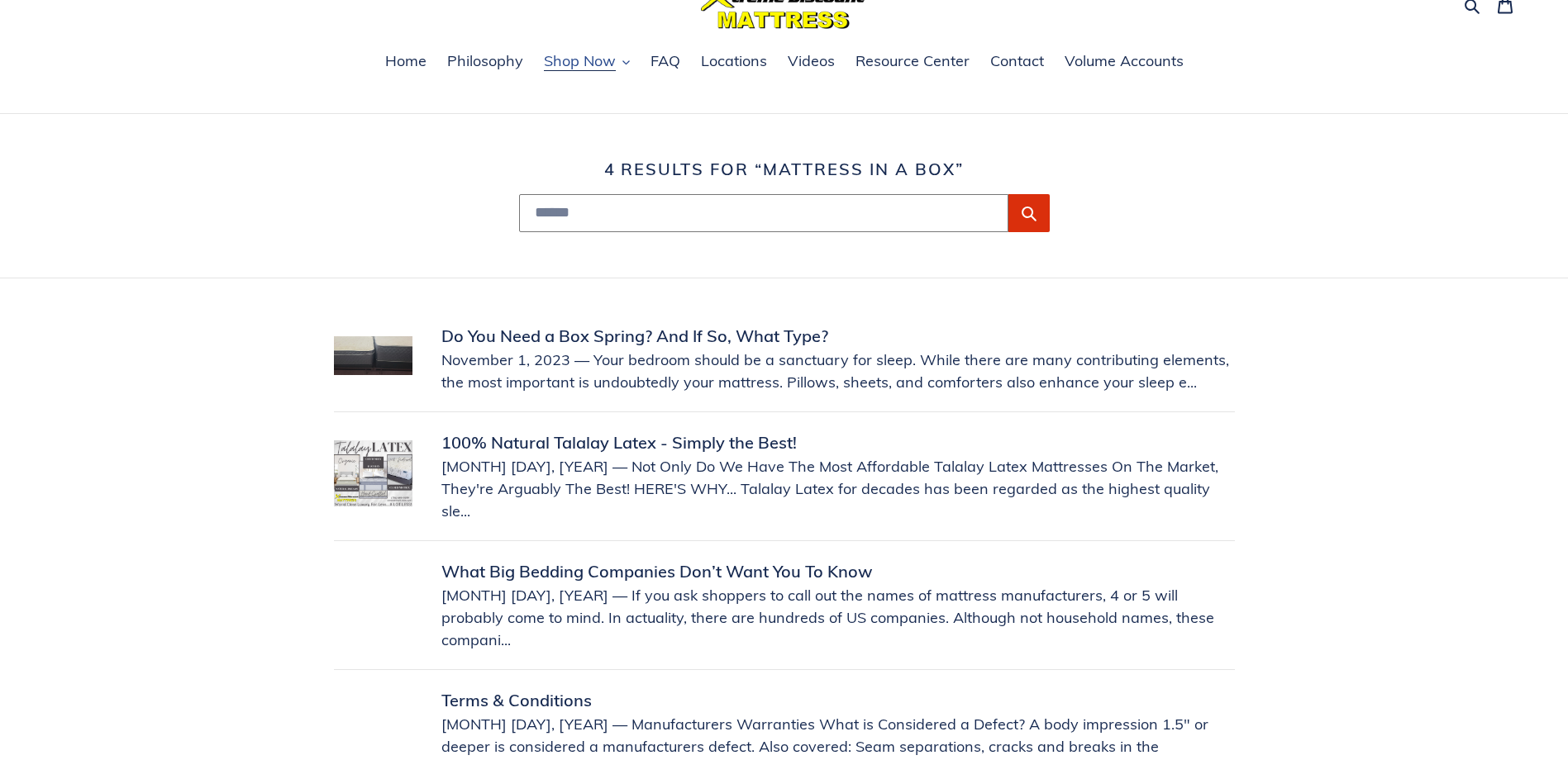 type 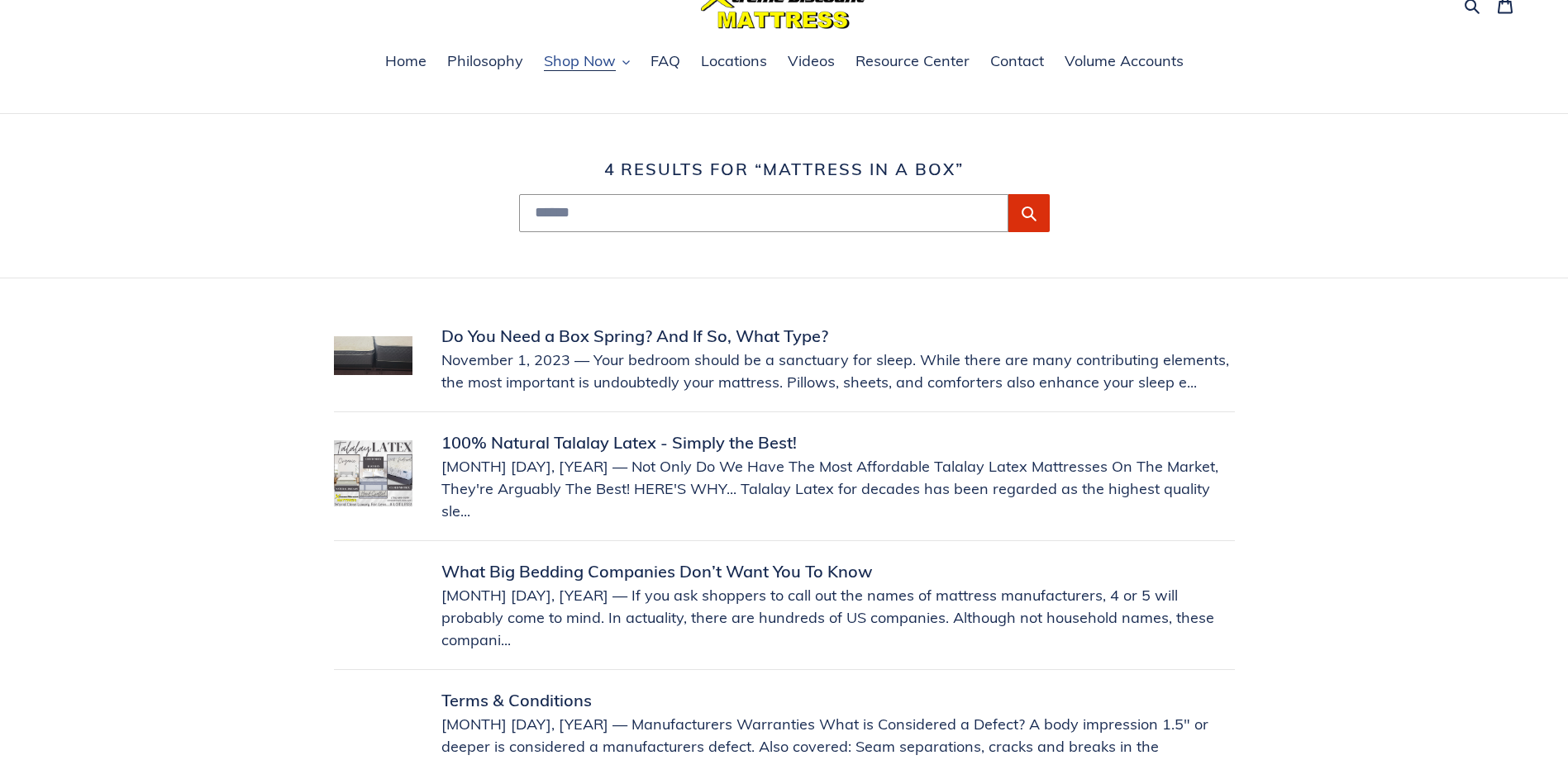 click on "Shop Now" at bounding box center (579, 61) 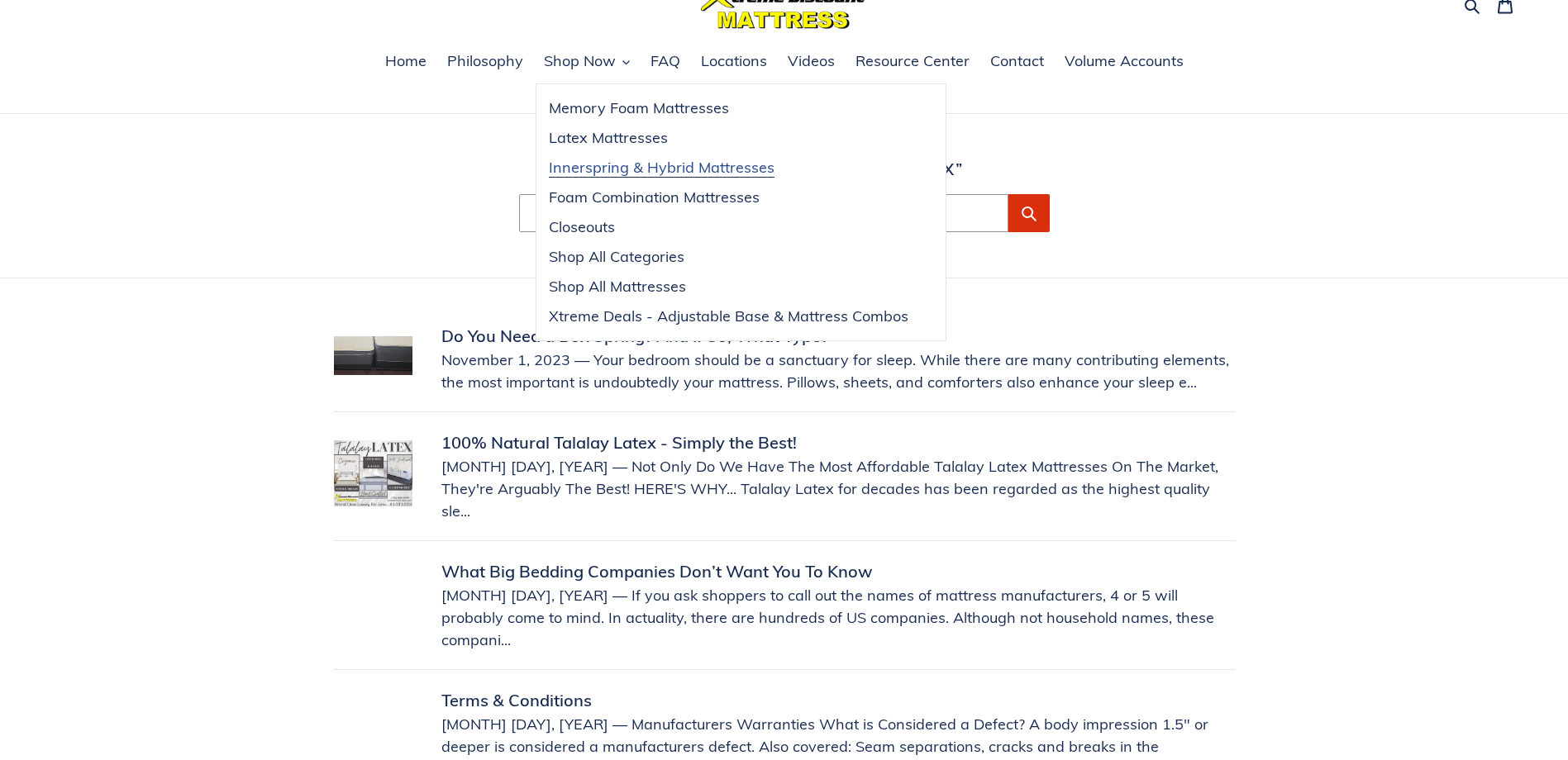 click on "Innerspring & Hybrid Mattresses" at bounding box center [661, 168] 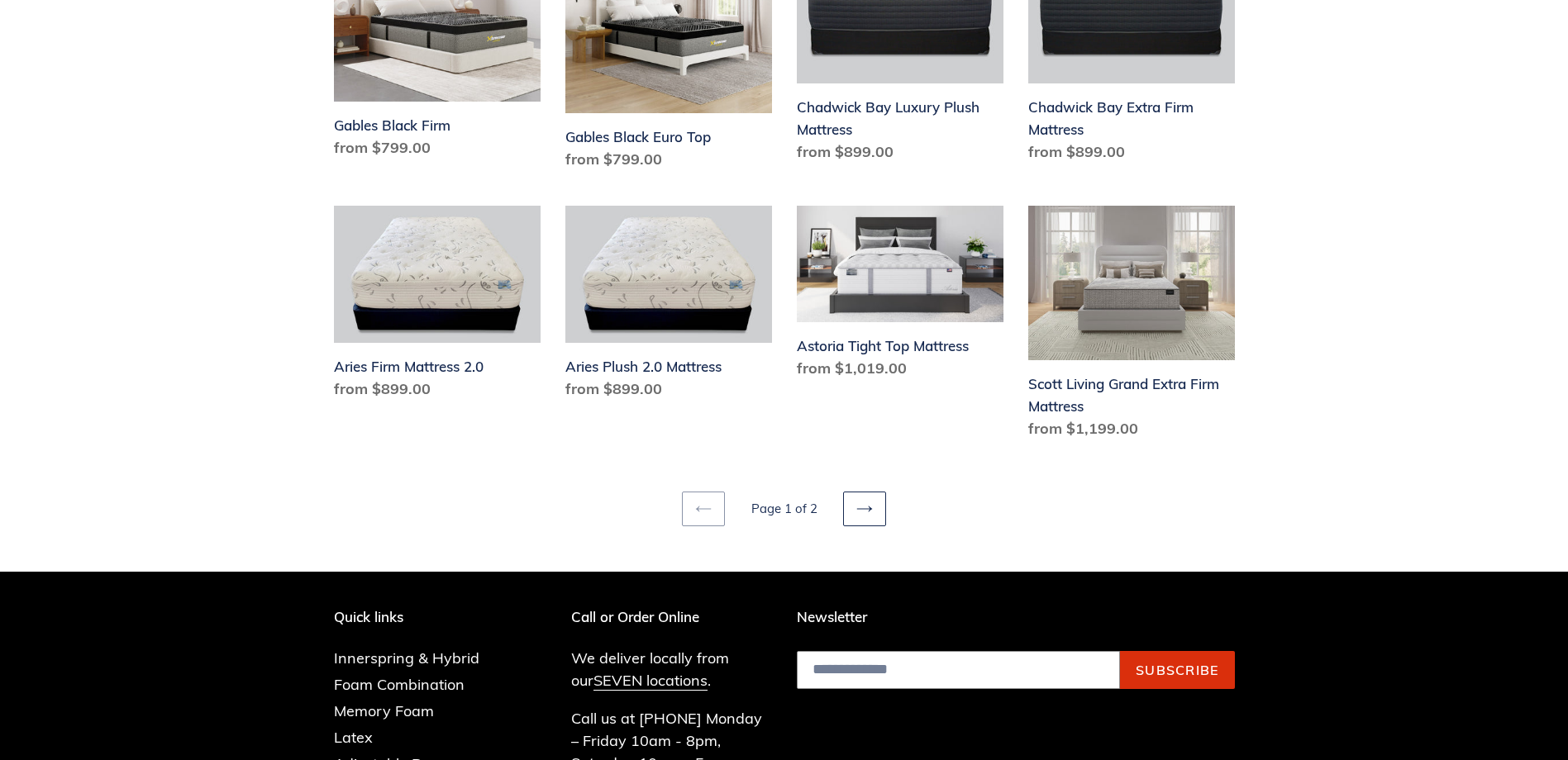 scroll, scrollTop: 2230, scrollLeft: 0, axis: vertical 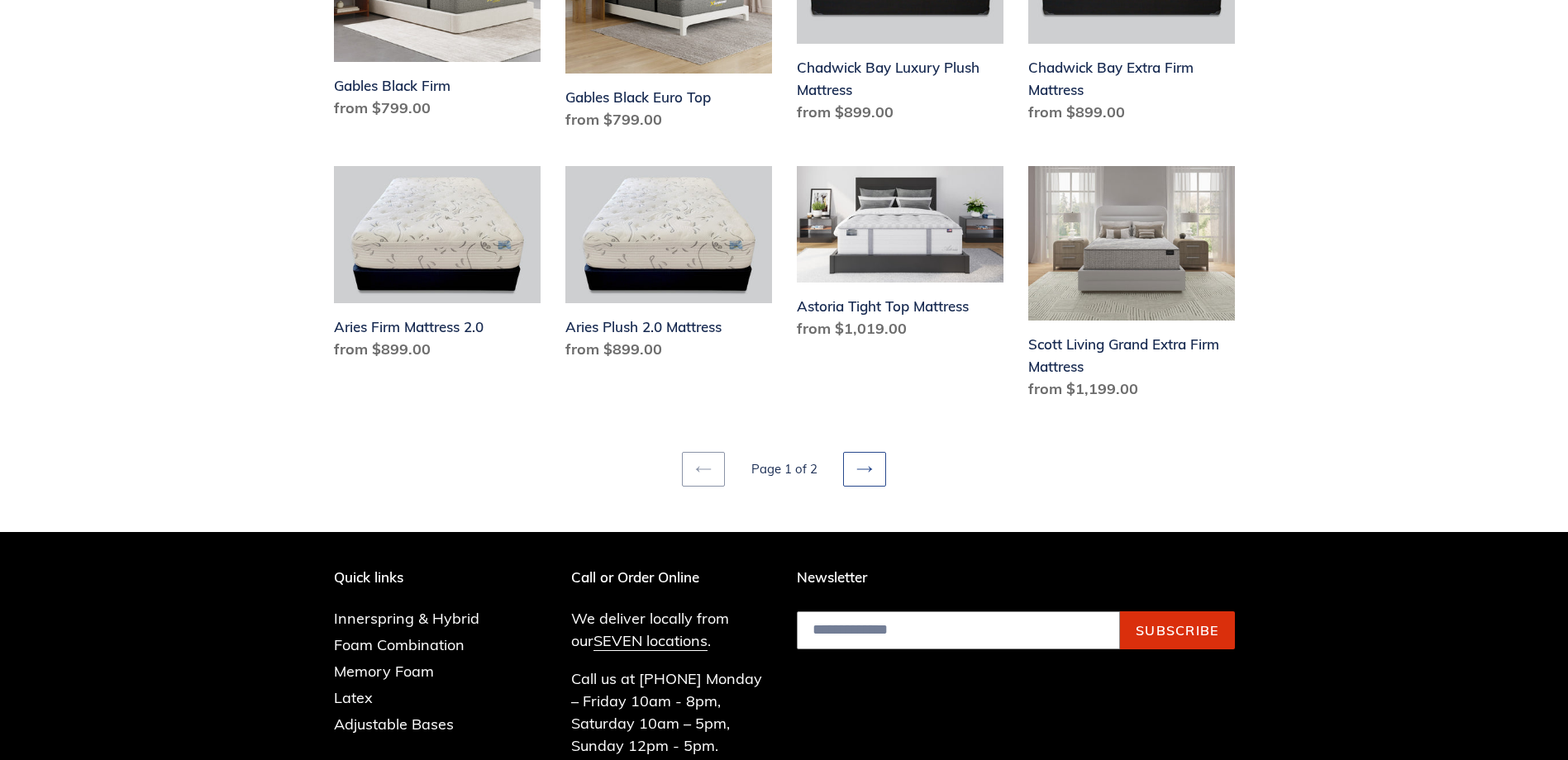 click 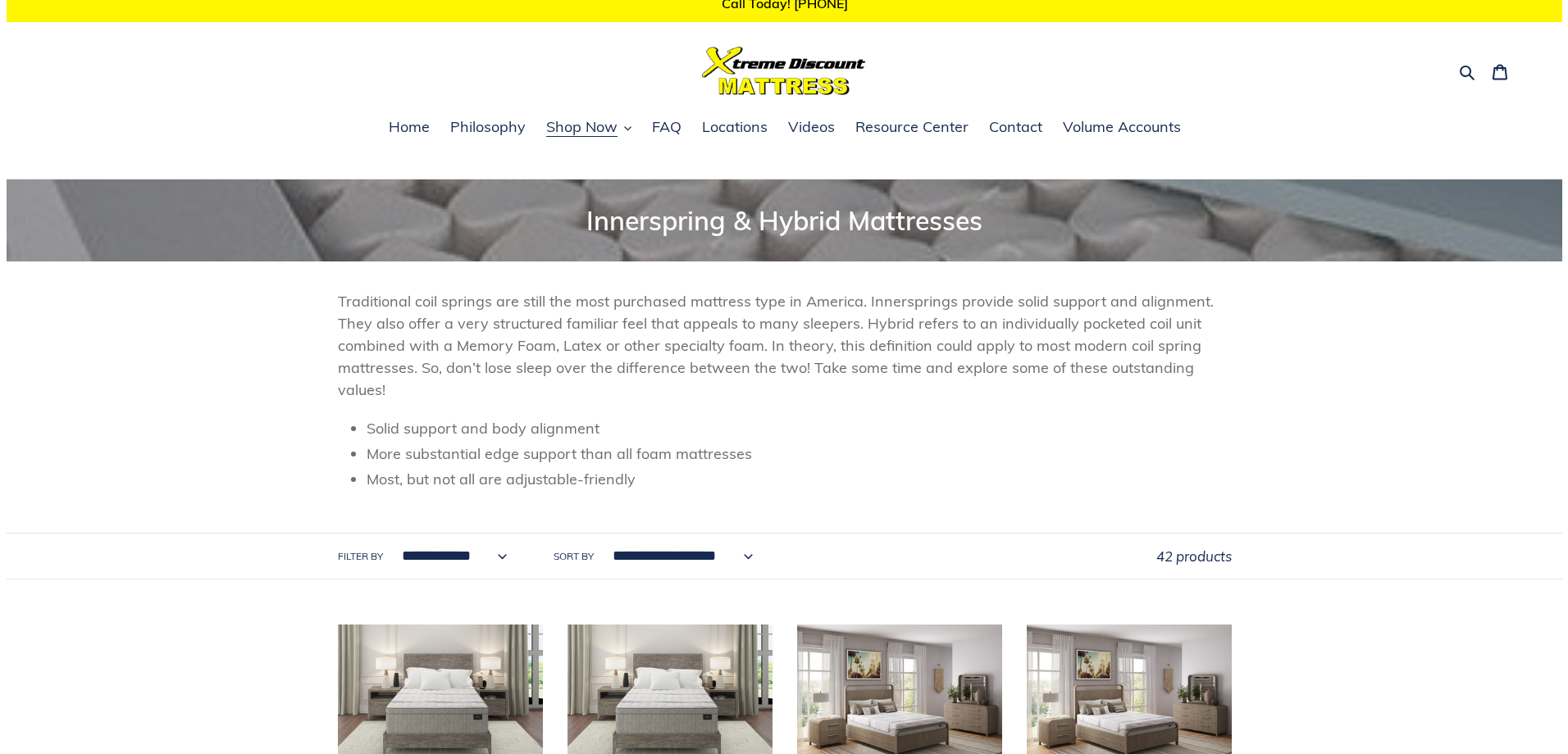 scroll, scrollTop: 0, scrollLeft: 0, axis: both 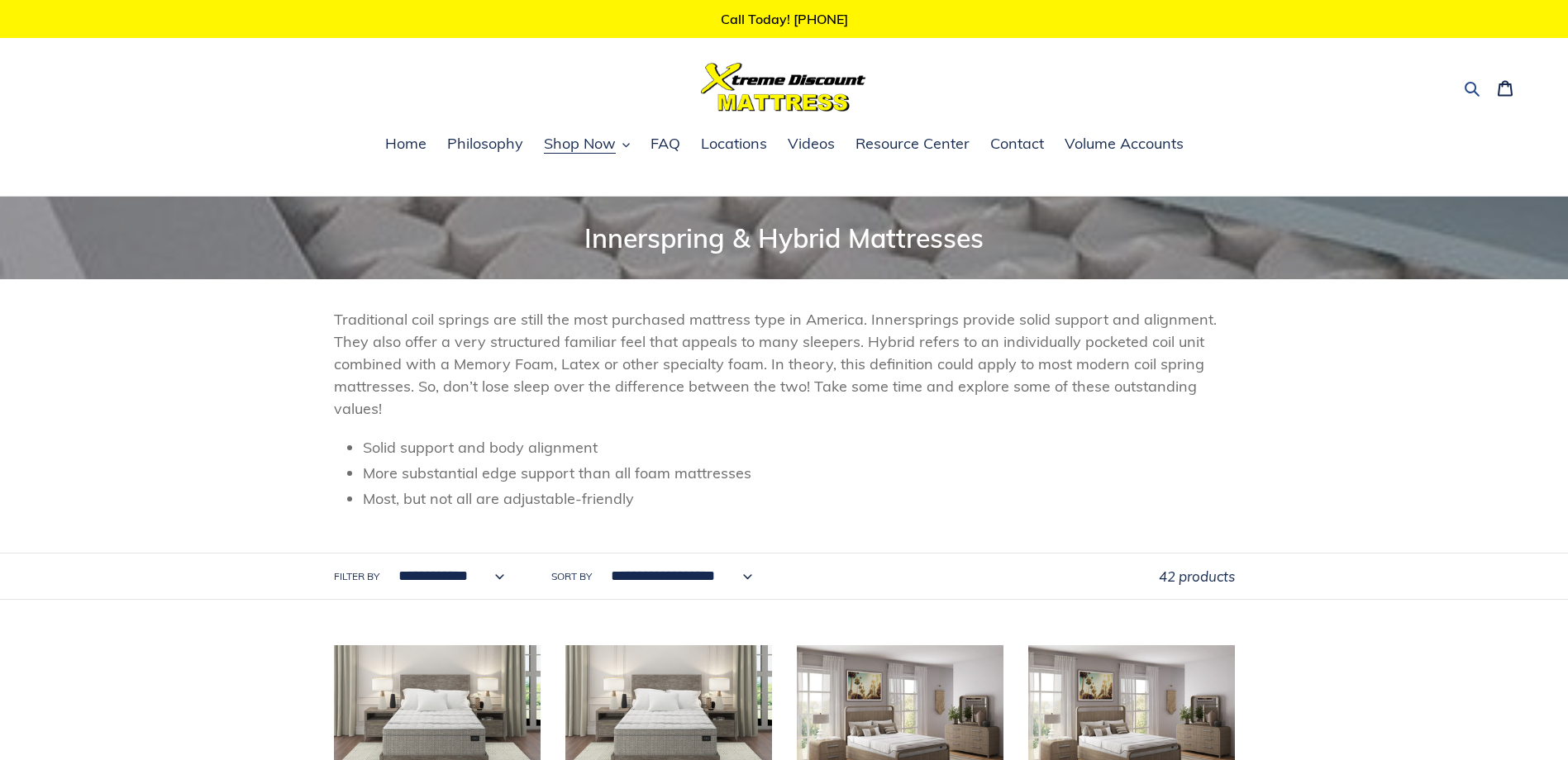 click 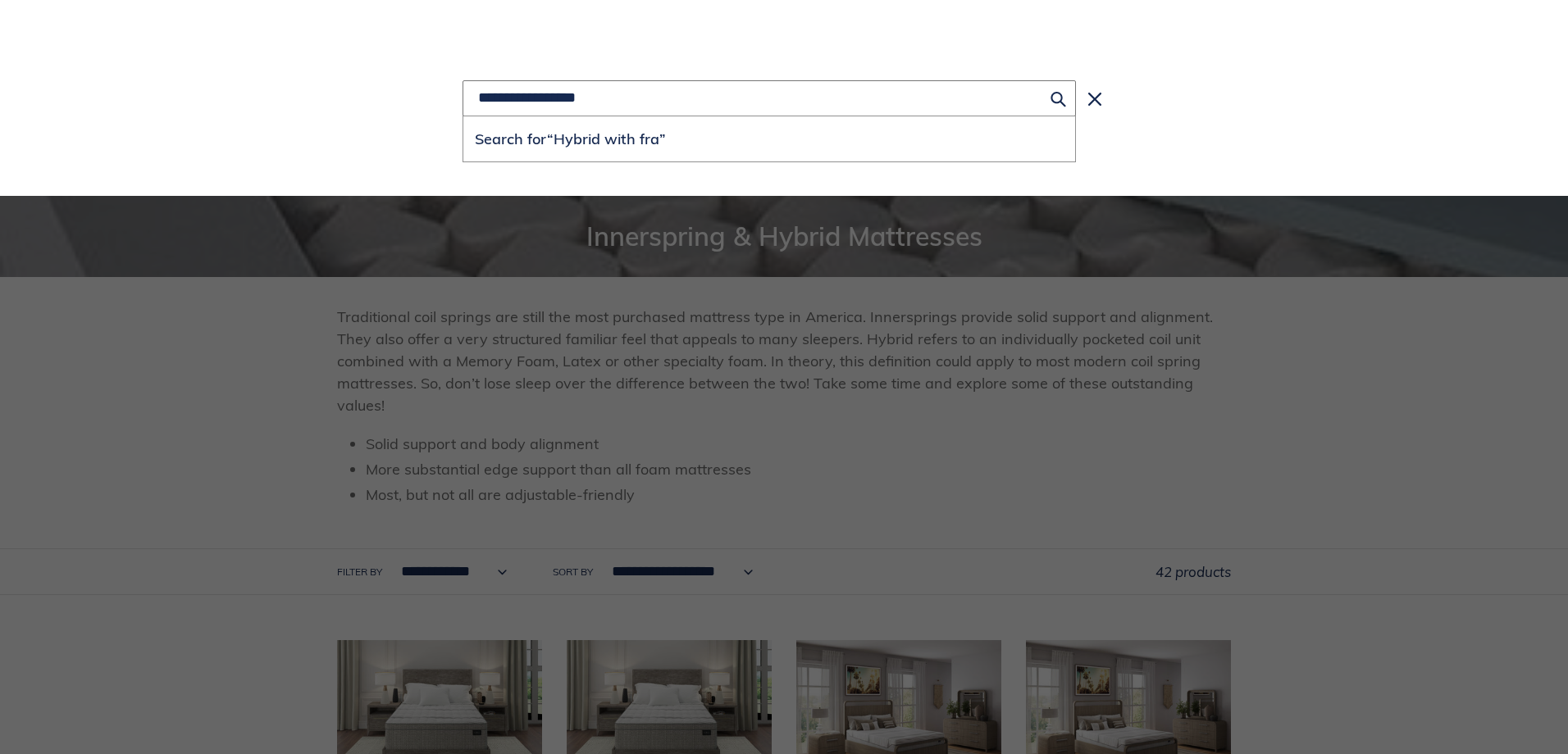 type on "**********" 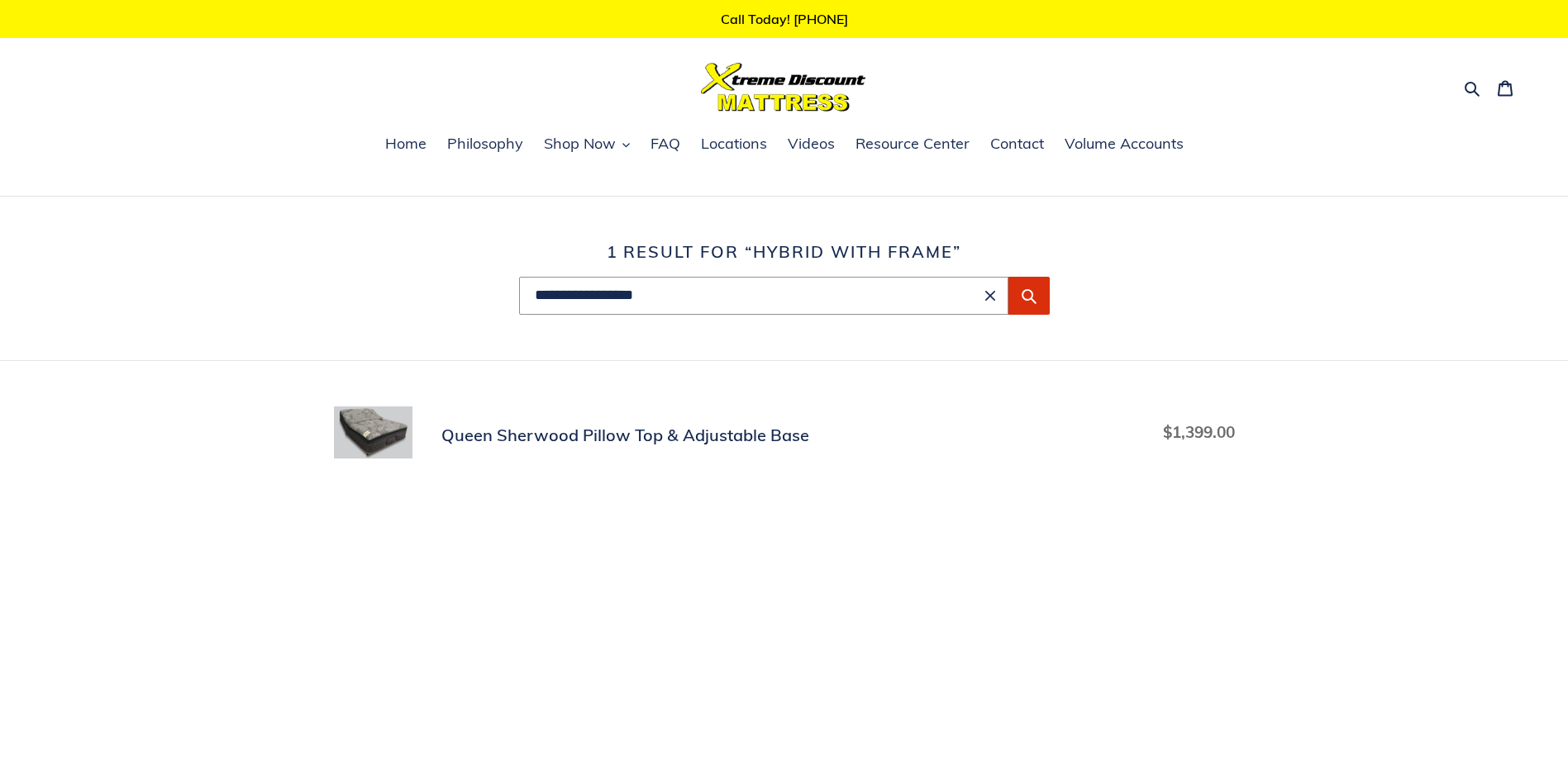 scroll, scrollTop: 0, scrollLeft: 0, axis: both 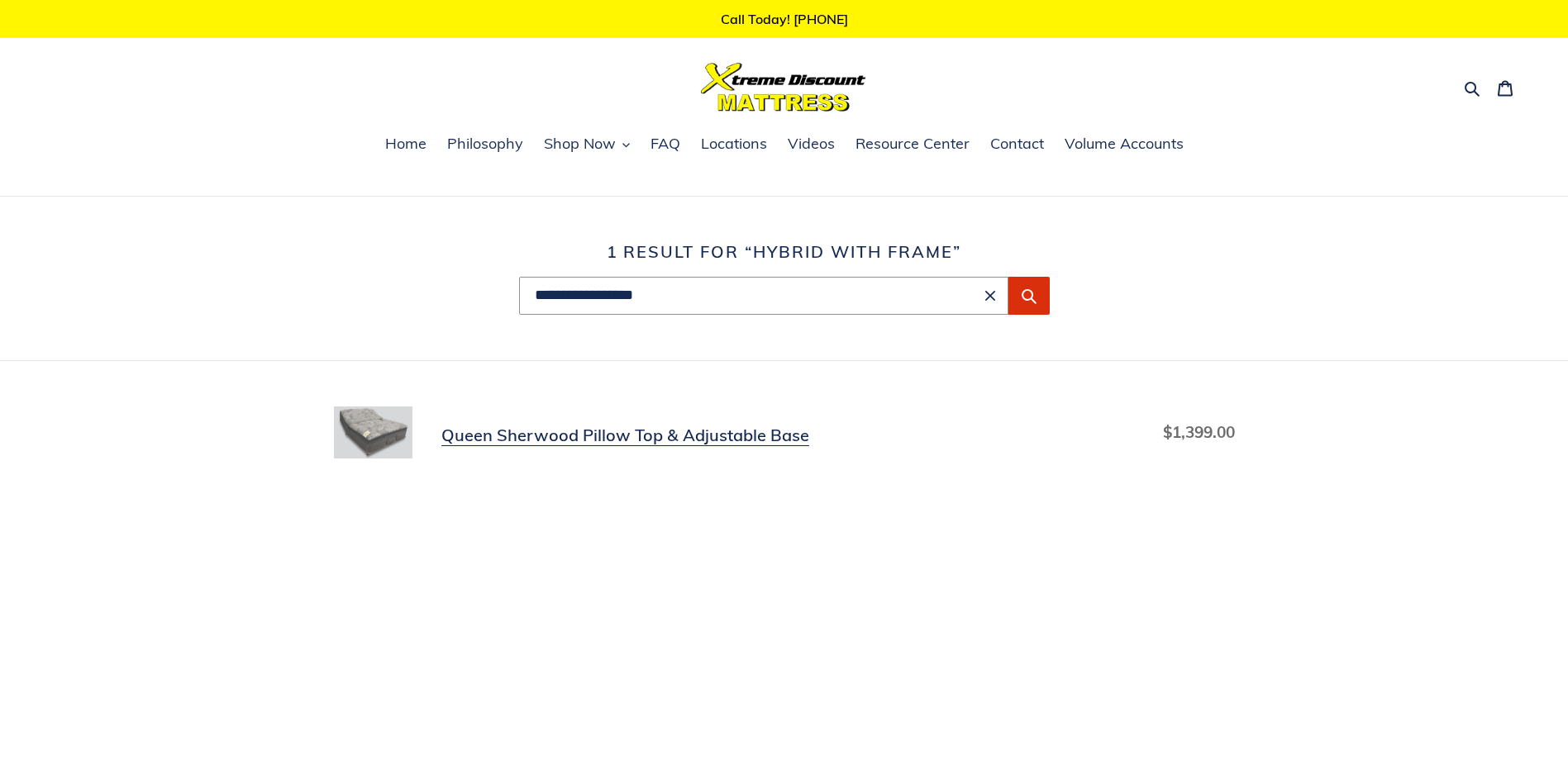 click on "Queen Sherwood Pillow Top & Adjustable Base" at bounding box center [784, 435] 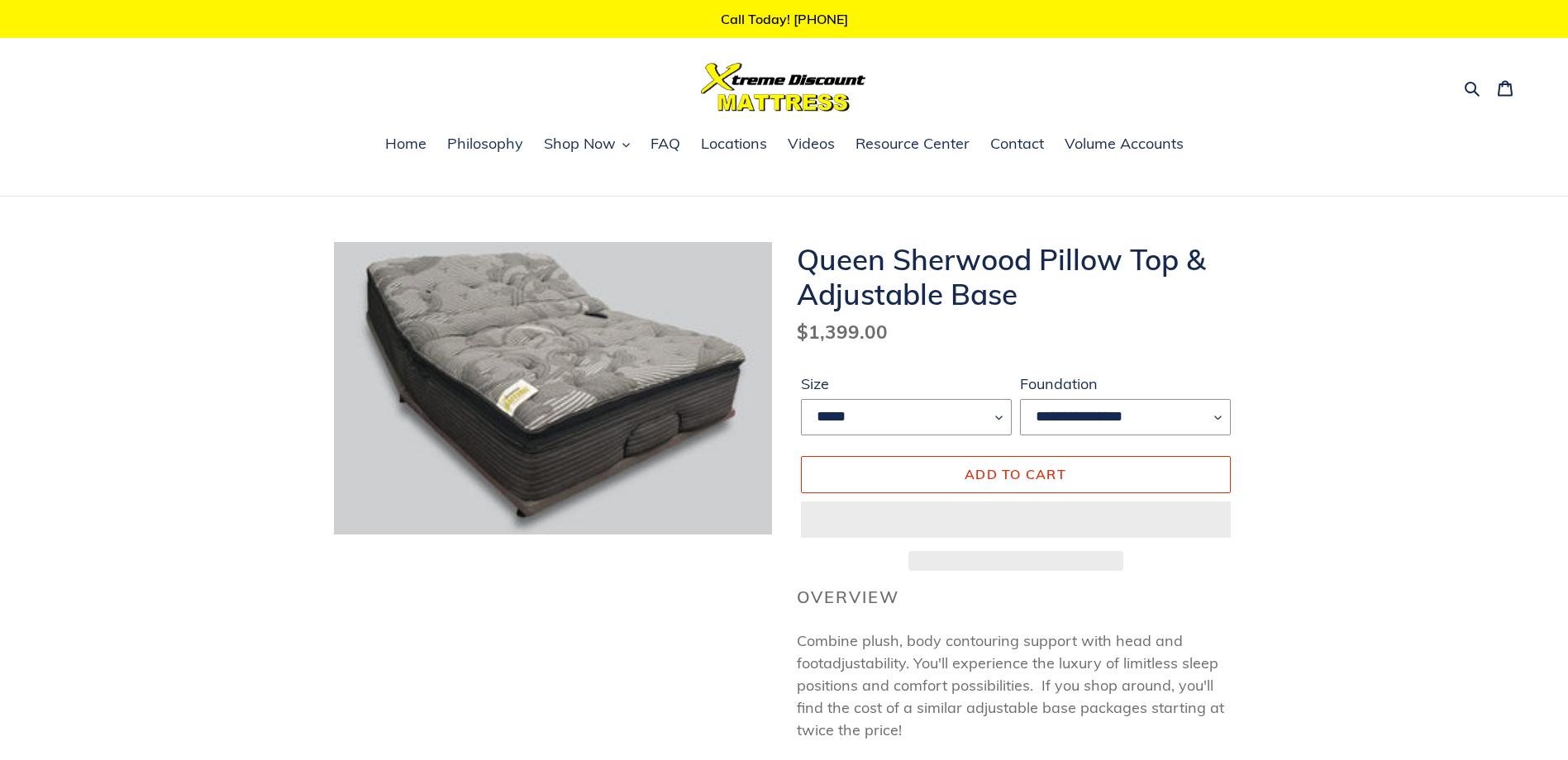 scroll, scrollTop: 0, scrollLeft: 0, axis: both 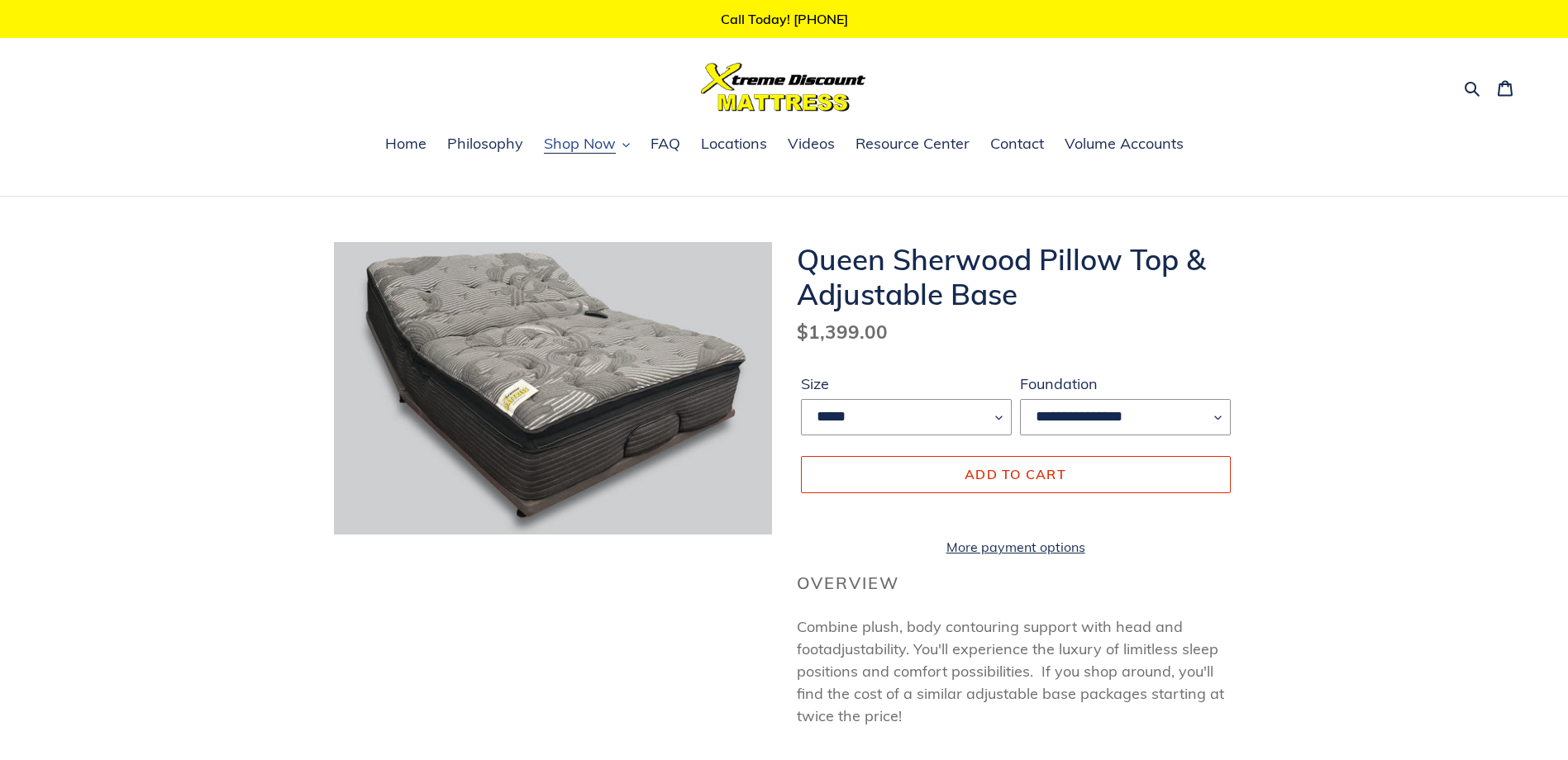 click on "Shop Now" at bounding box center [579, 144] 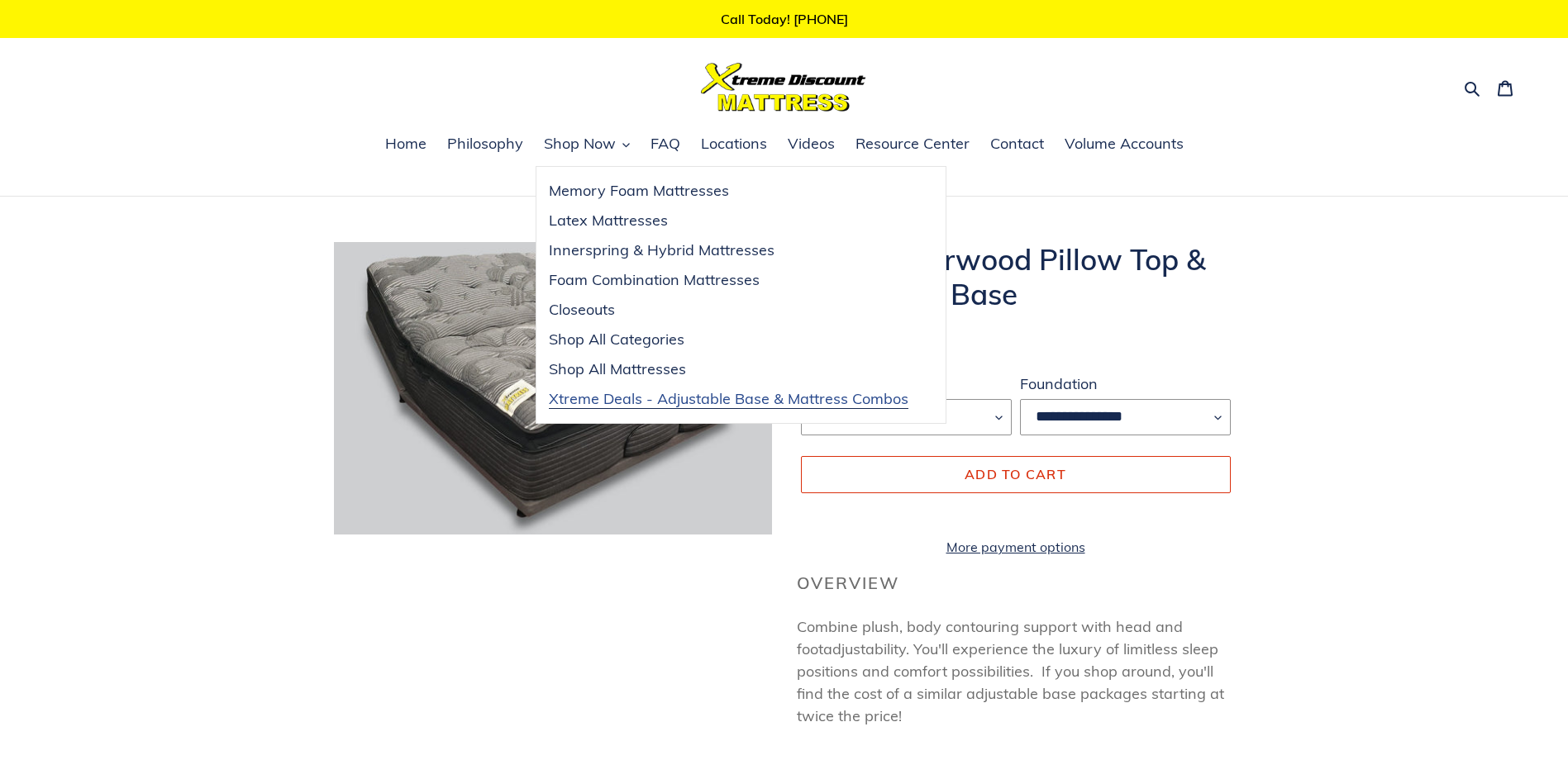 drag, startPoint x: 599, startPoint y: 397, endPoint x: 616, endPoint y: 402, distance: 17.720045 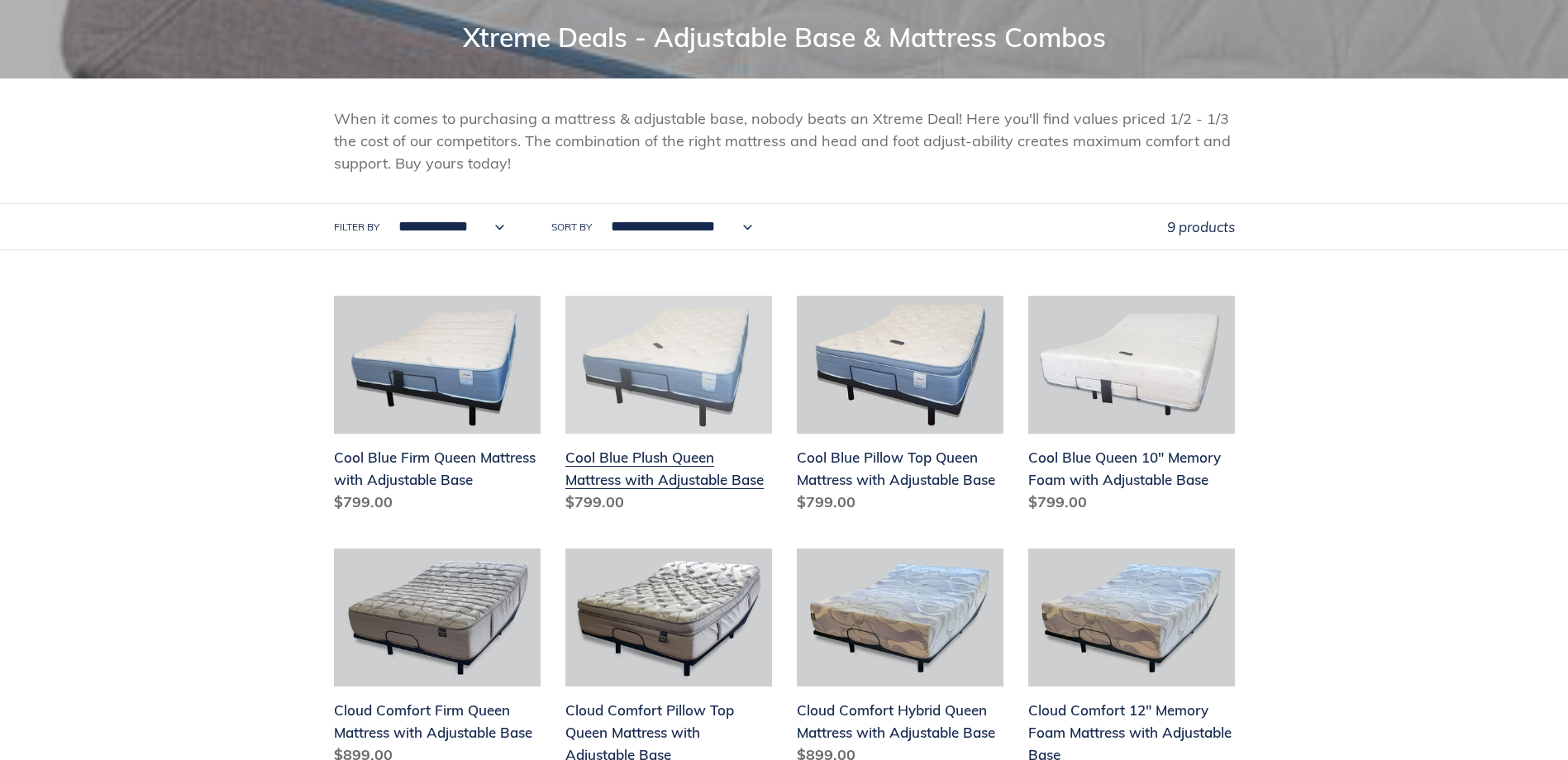 scroll, scrollTop: 165, scrollLeft: 0, axis: vertical 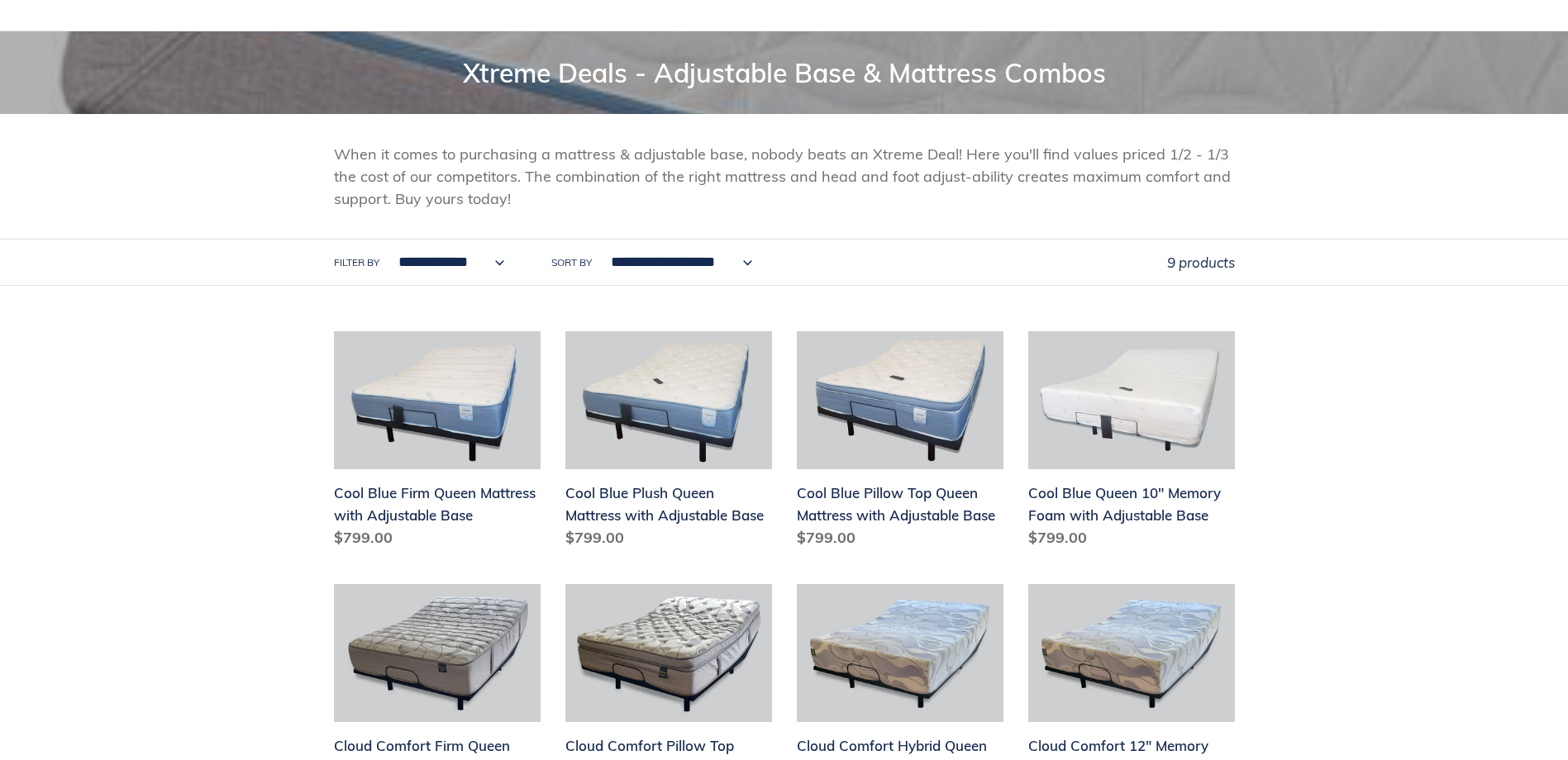 click on "**********" at bounding box center (447, 262) 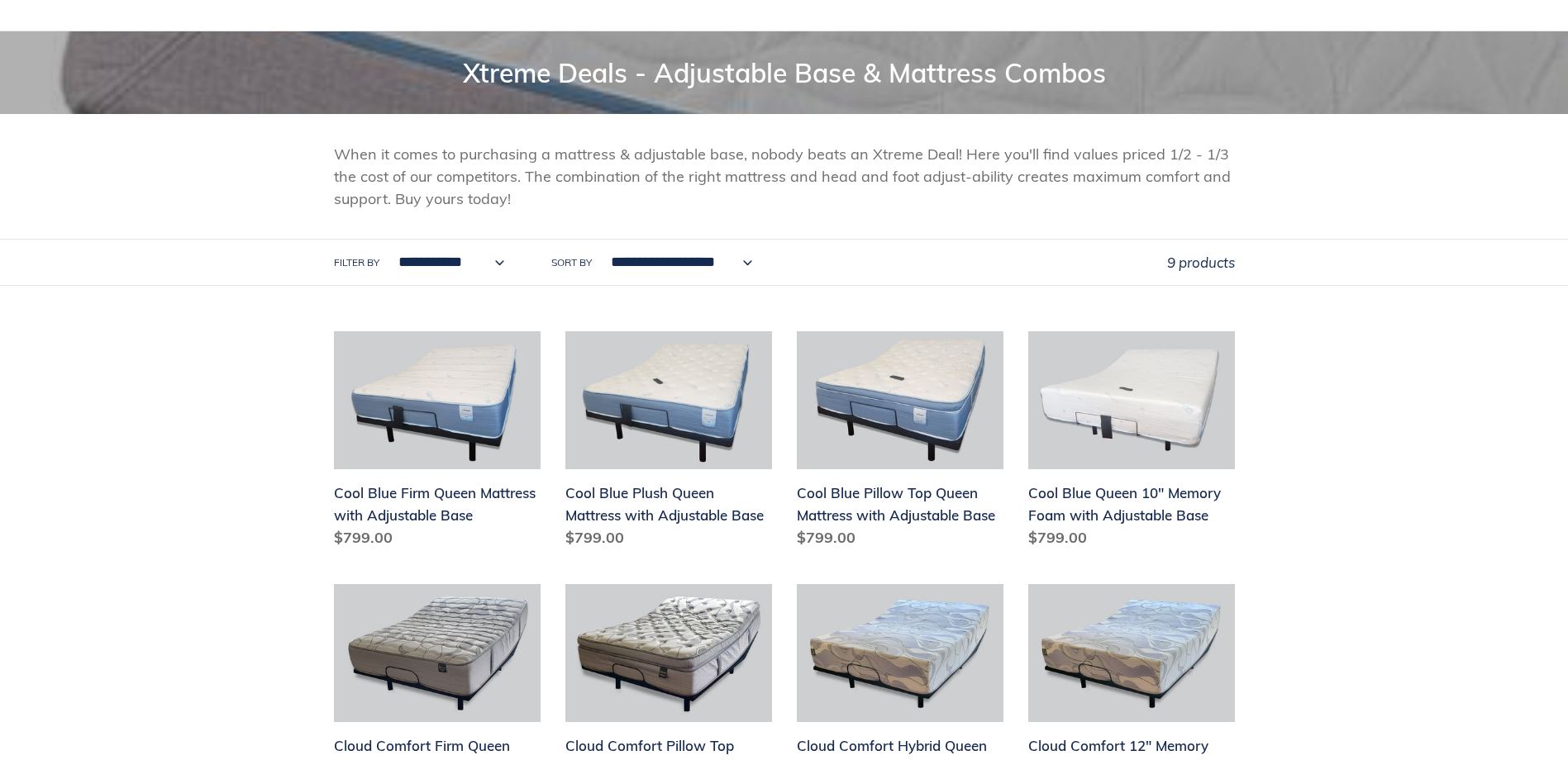 click on "**********" at bounding box center [447, 262] 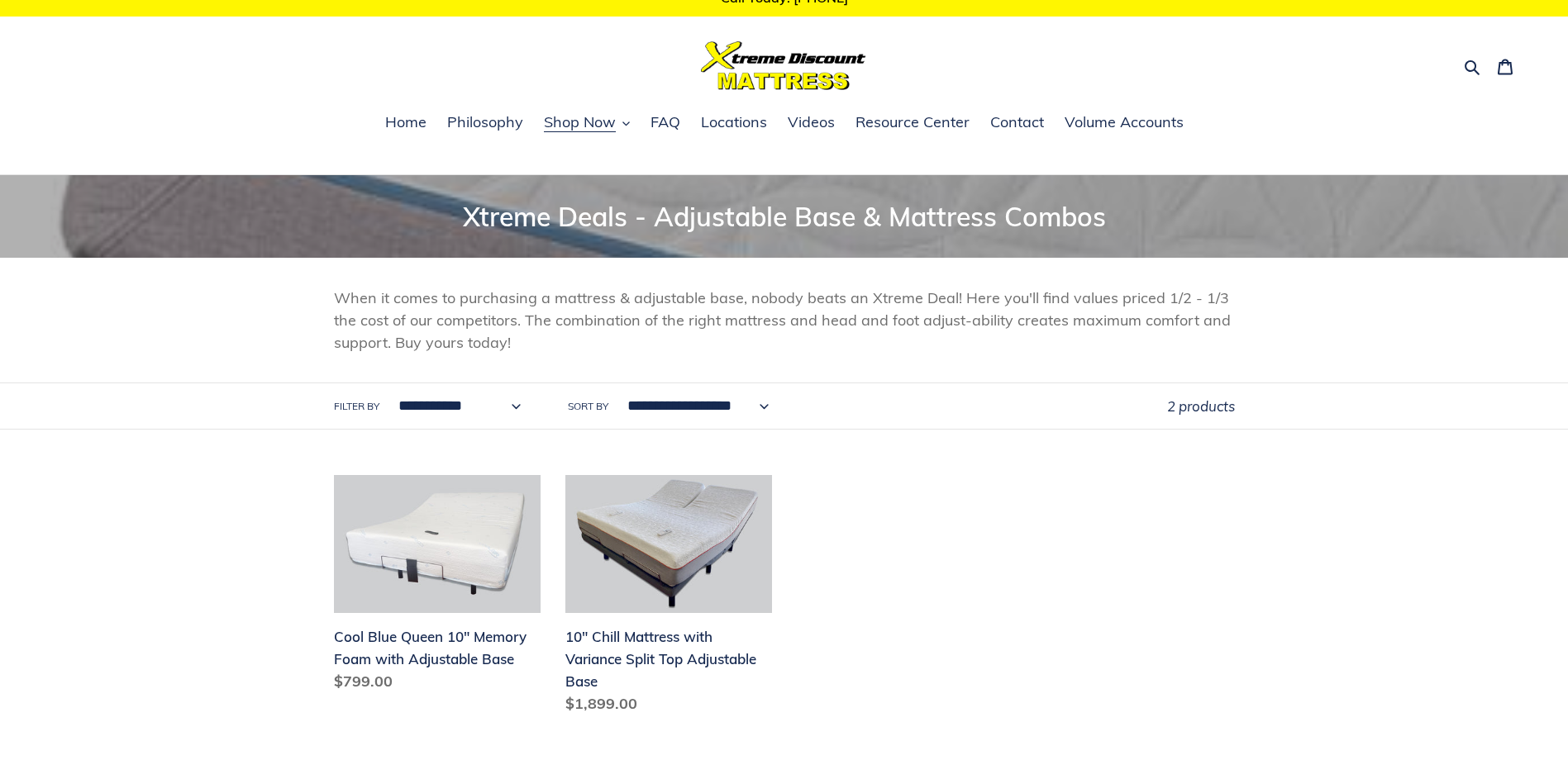 scroll, scrollTop: 0, scrollLeft: 0, axis: both 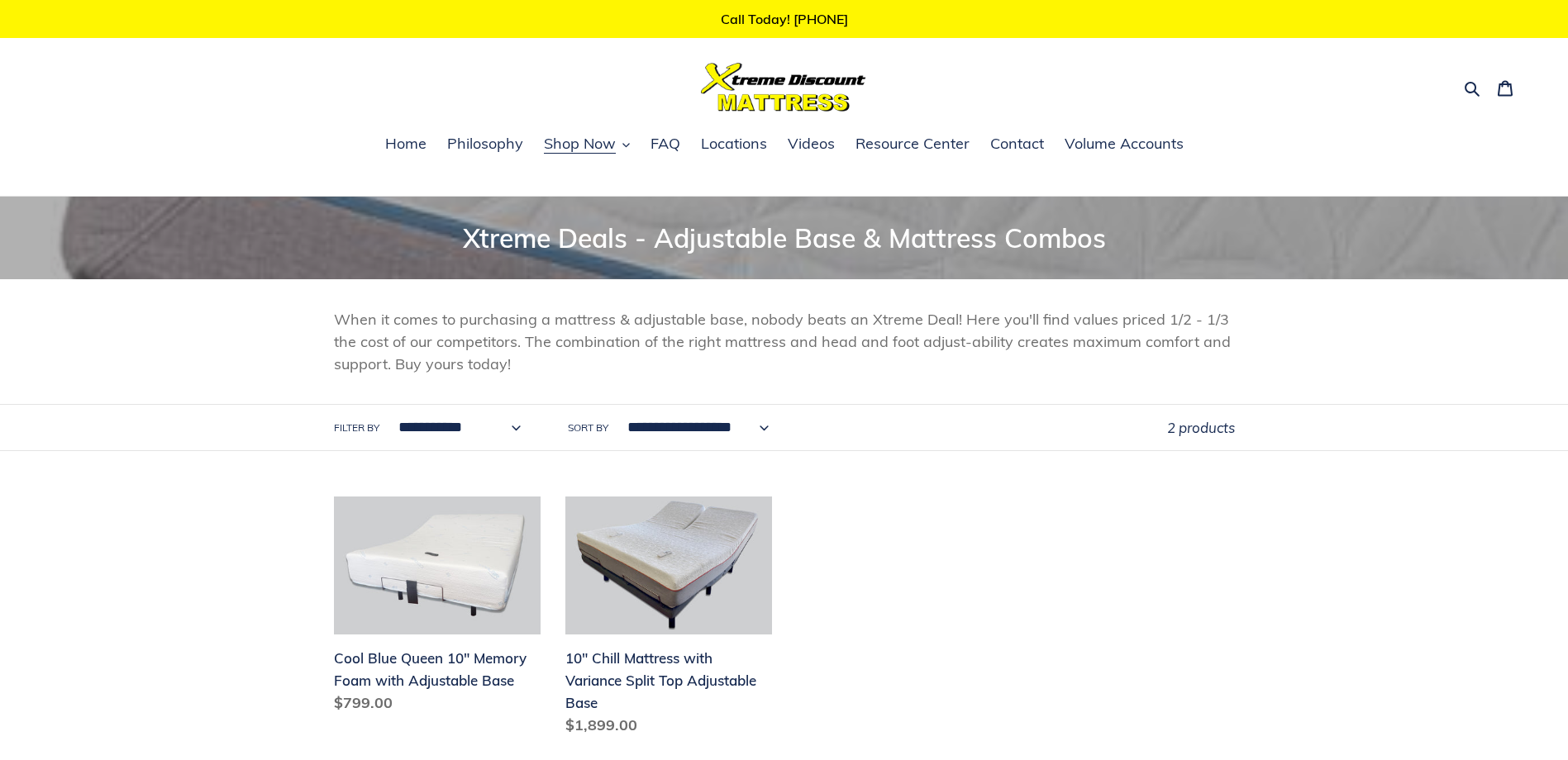 click on "**********" at bounding box center [455, 427] 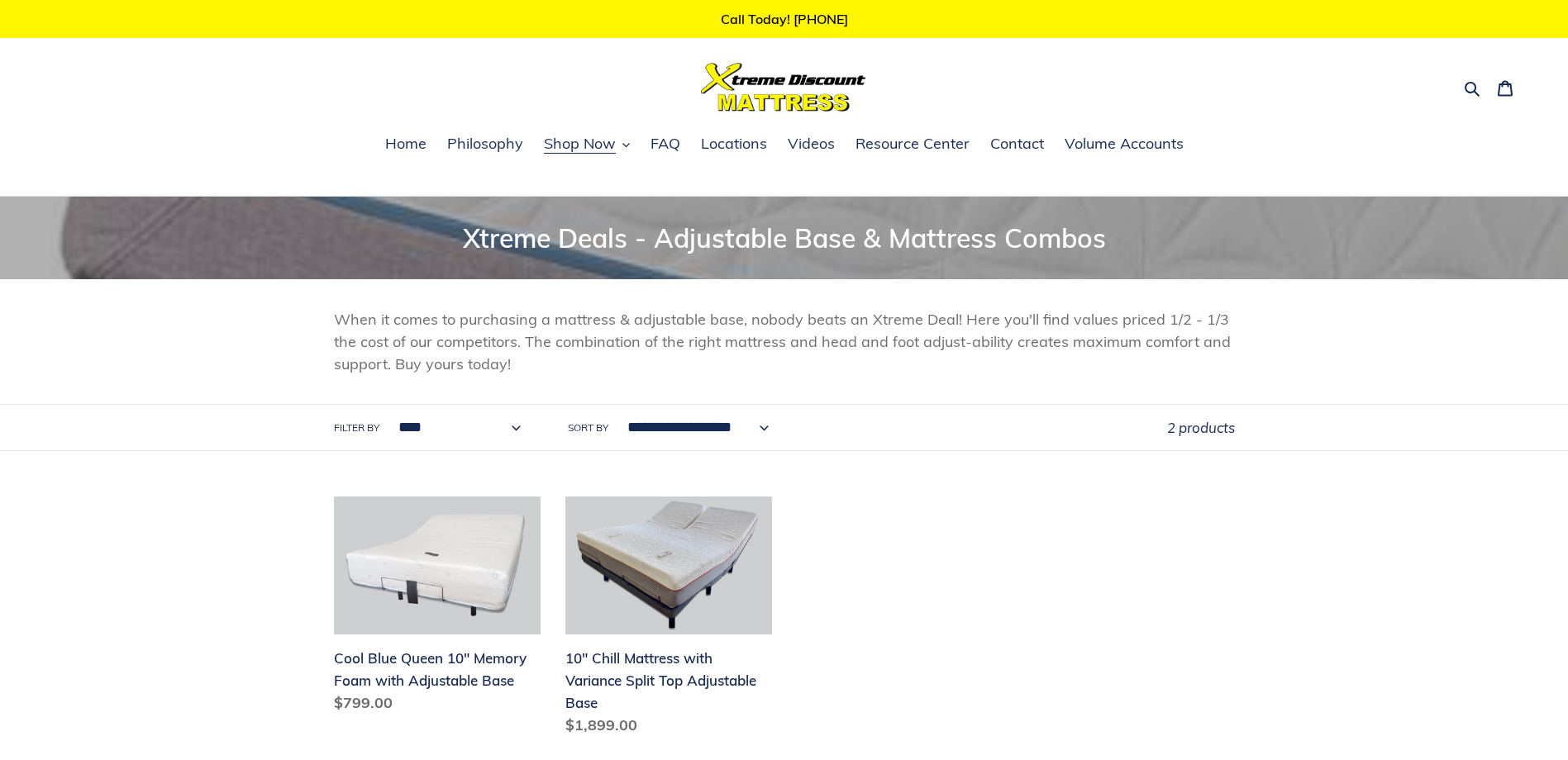 click on "**********" at bounding box center (455, 427) 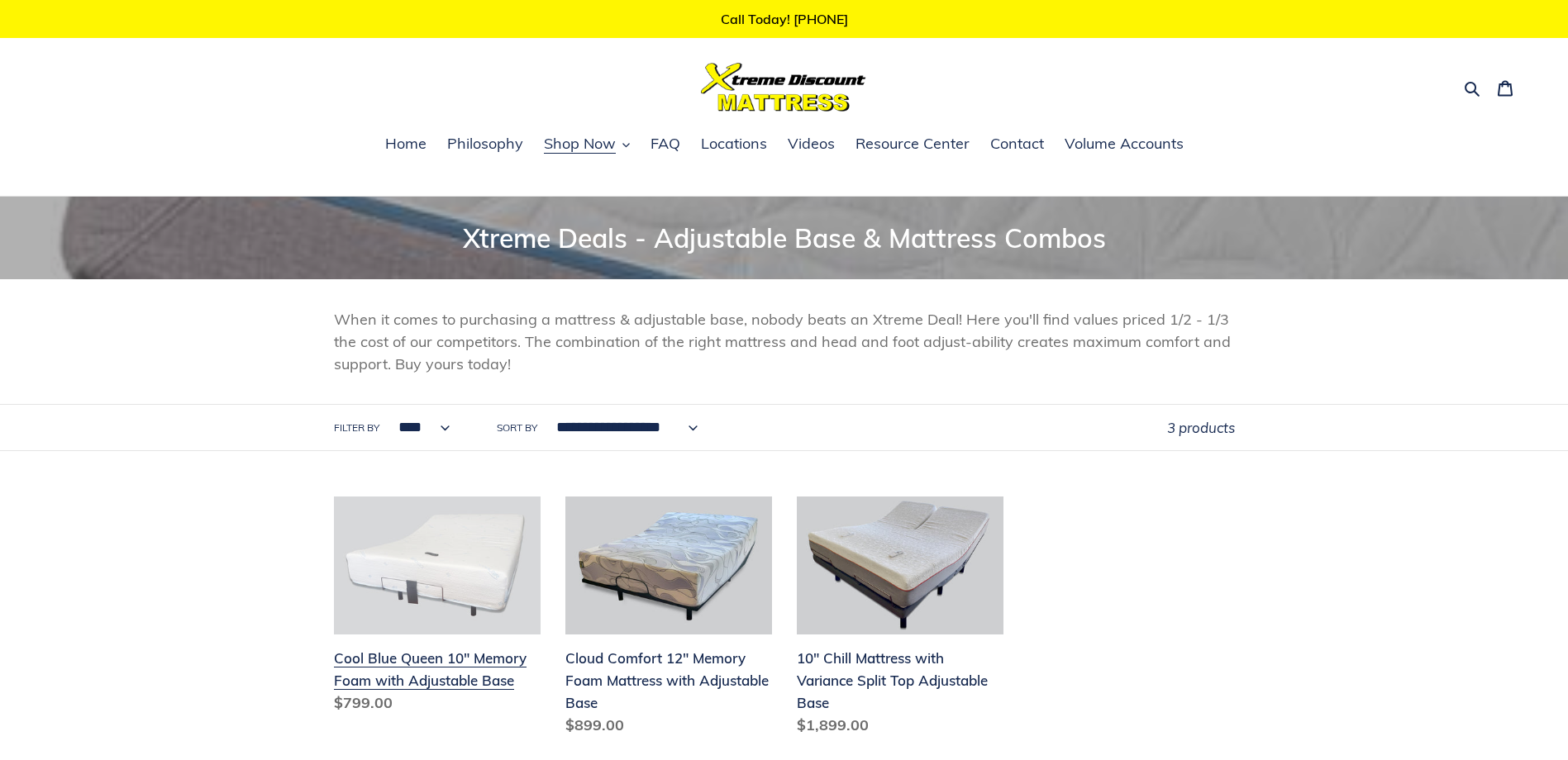 scroll, scrollTop: 0, scrollLeft: 0, axis: both 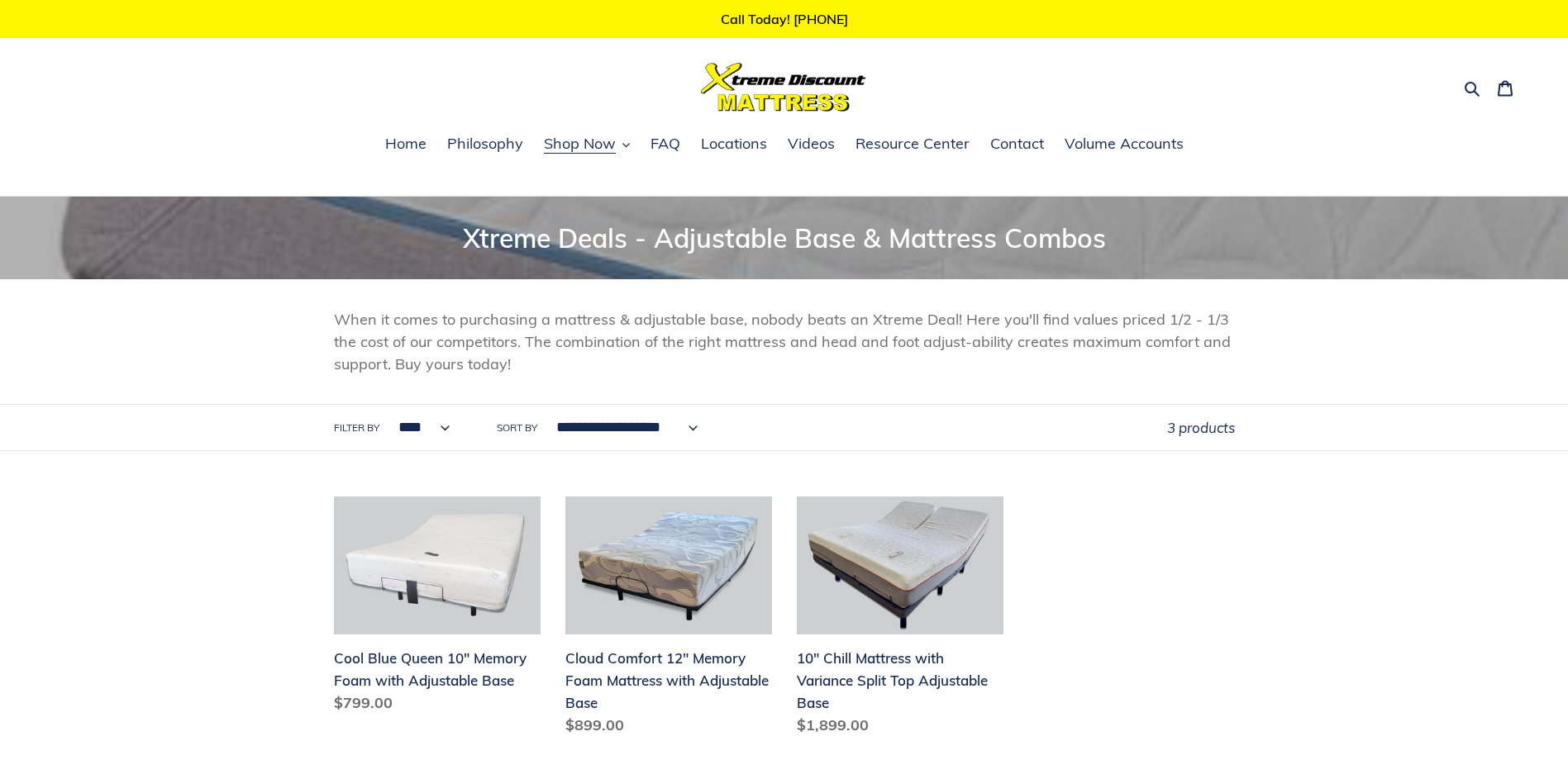 click on "**********" at bounding box center [420, 427] 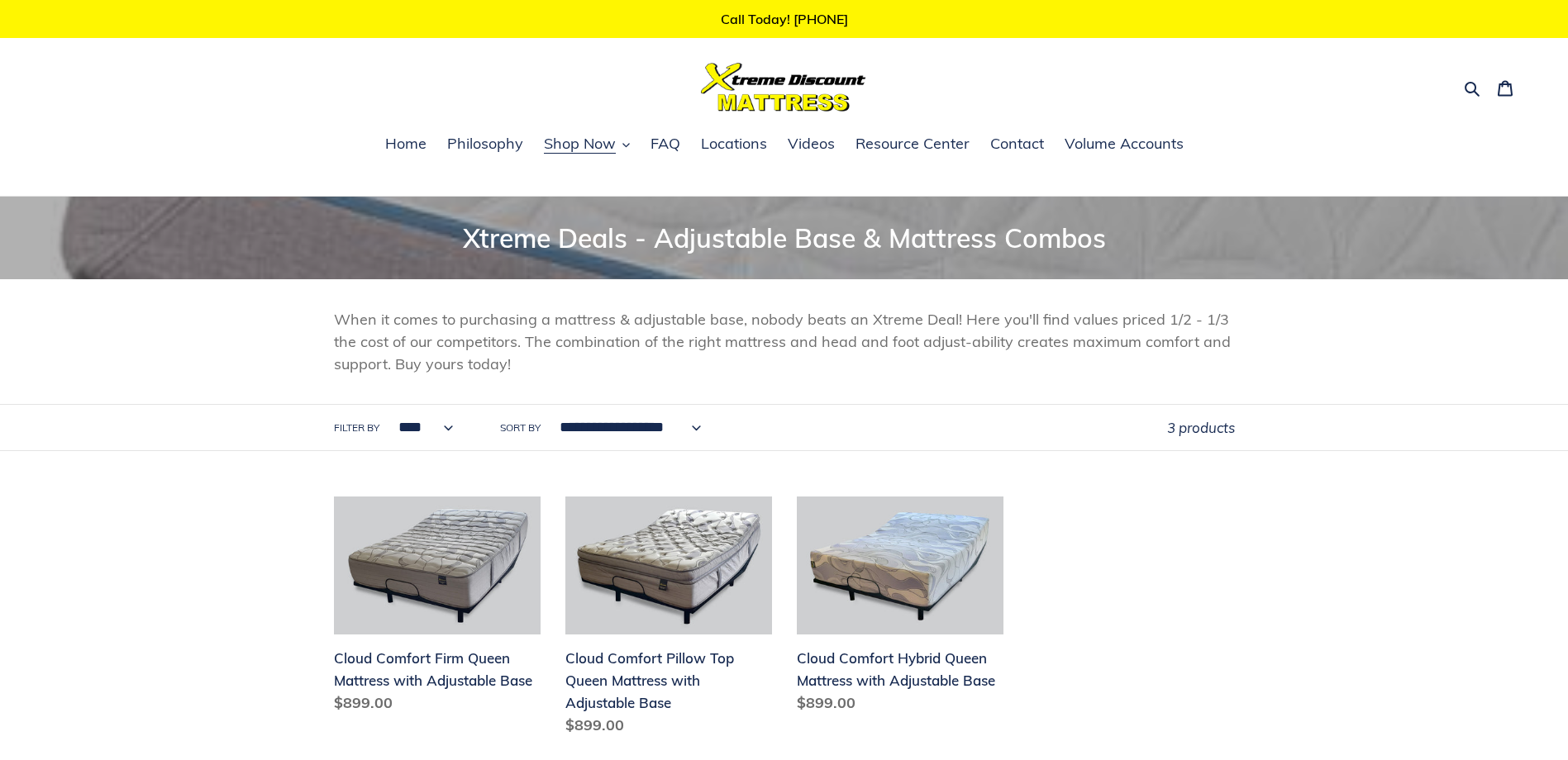 scroll, scrollTop: 0, scrollLeft: 0, axis: both 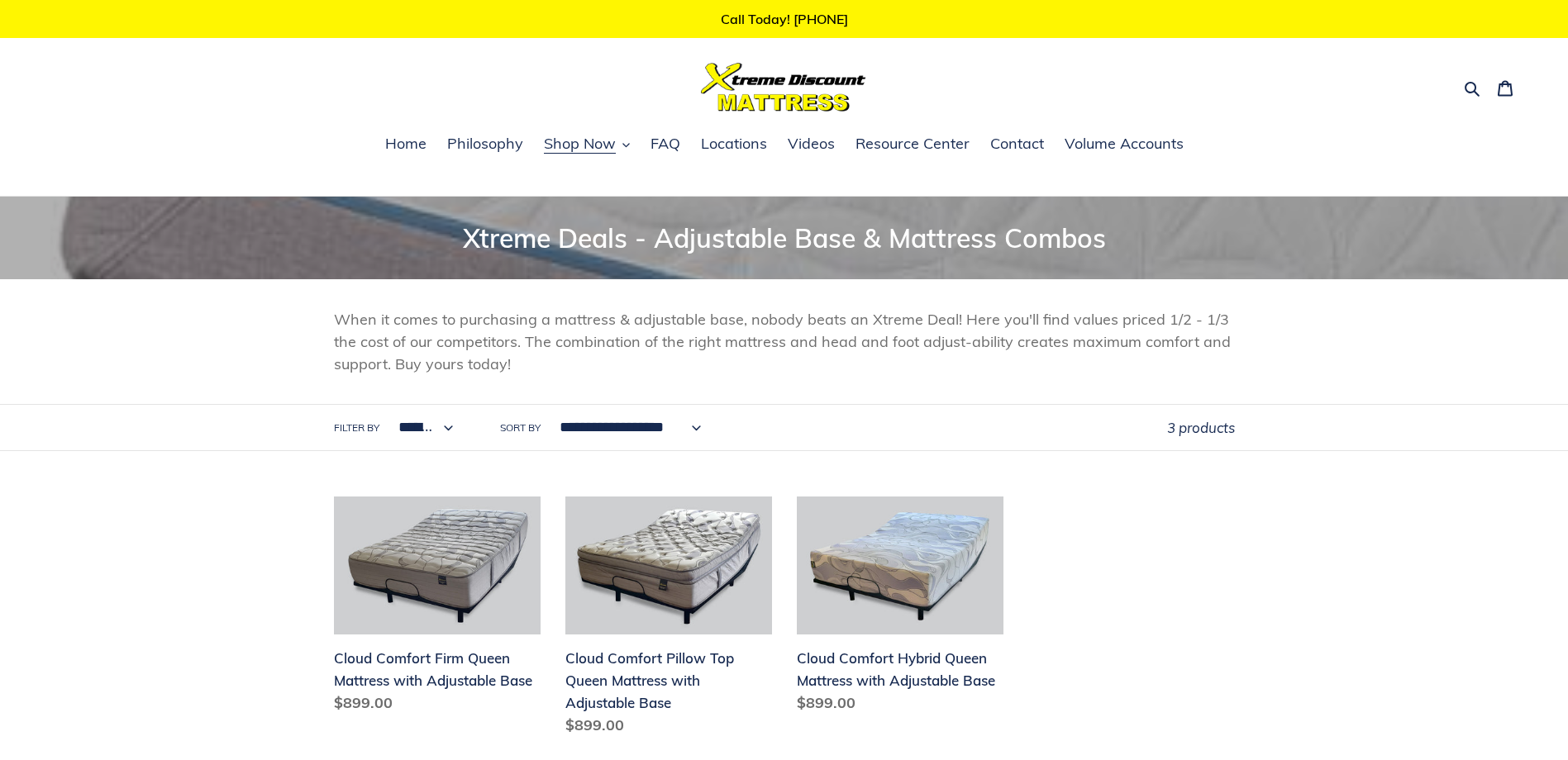 click on "**********" at bounding box center (422, 427) 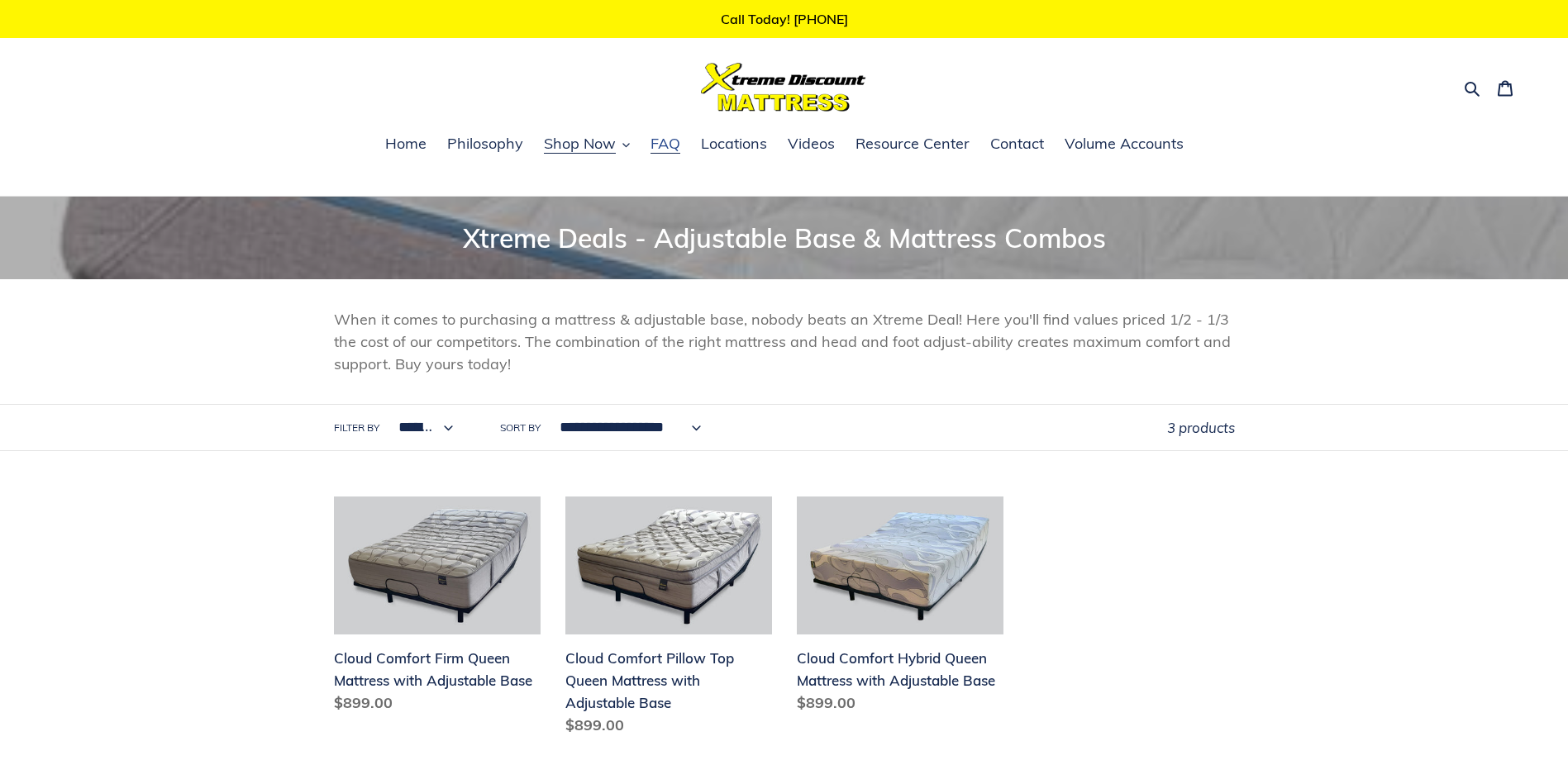 click on "FAQ" at bounding box center (665, 144) 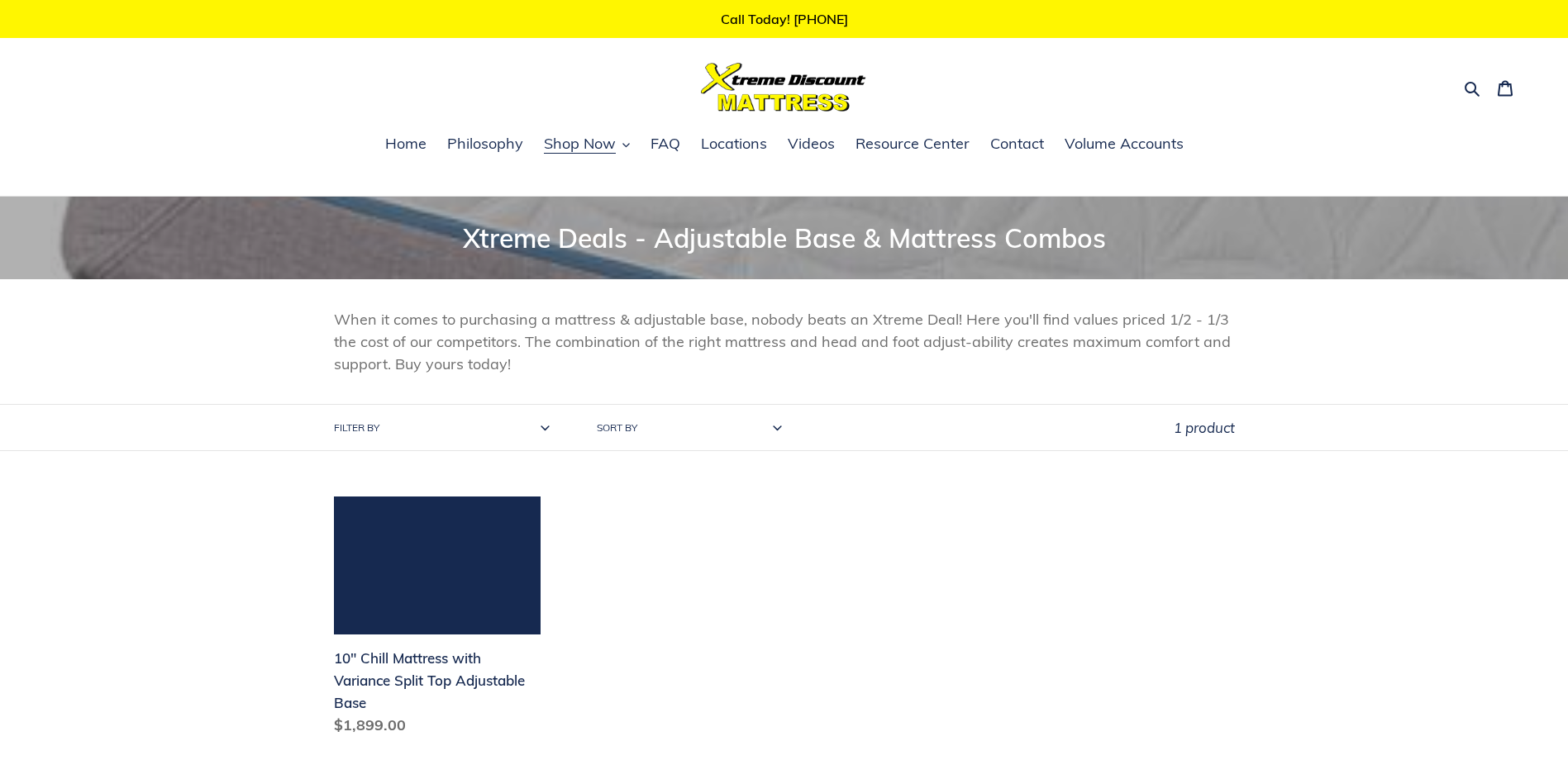 scroll, scrollTop: 0, scrollLeft: 0, axis: both 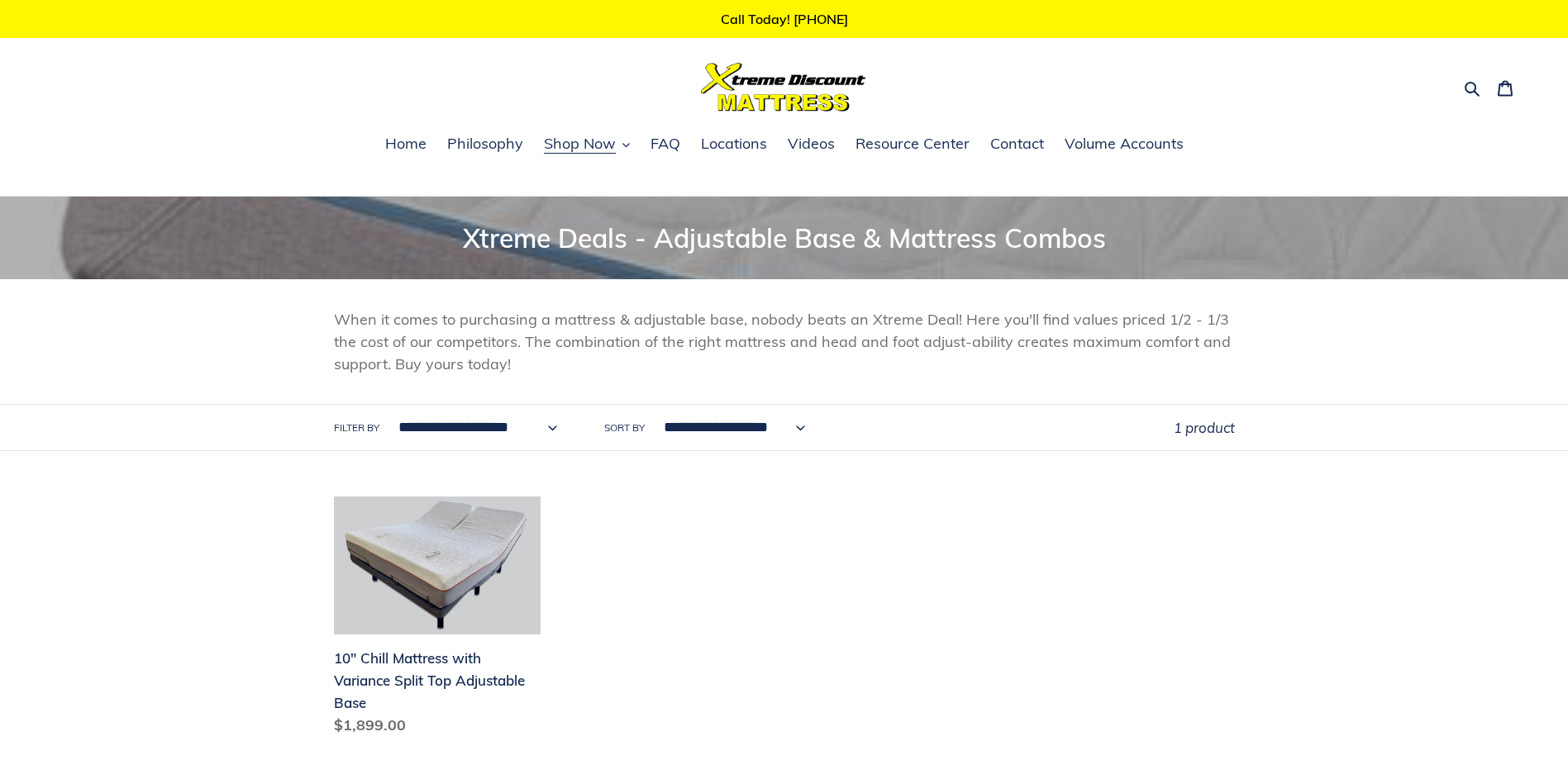 click on "**********" at bounding box center [474, 427] 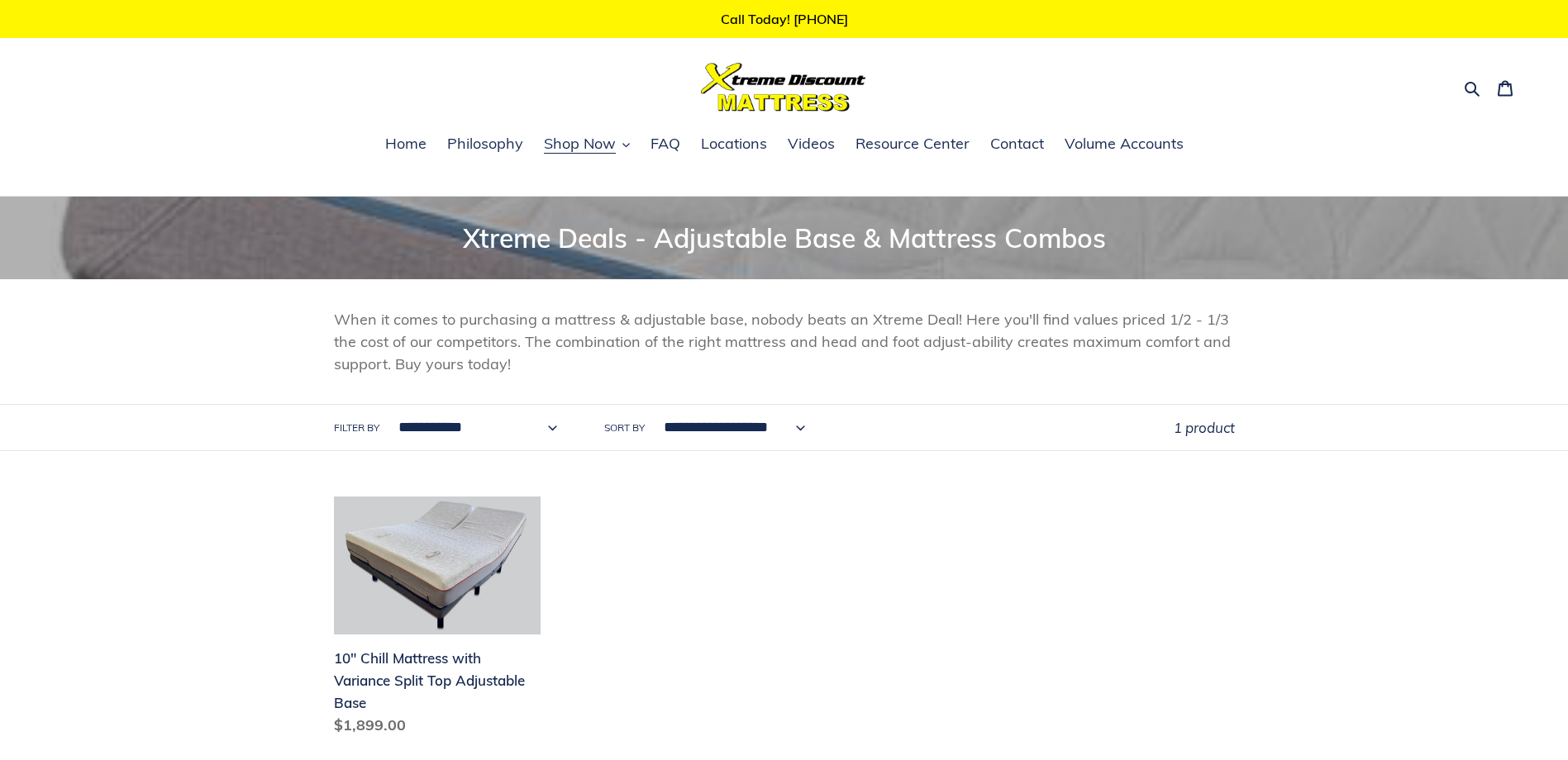 click on "**********" at bounding box center (474, 427) 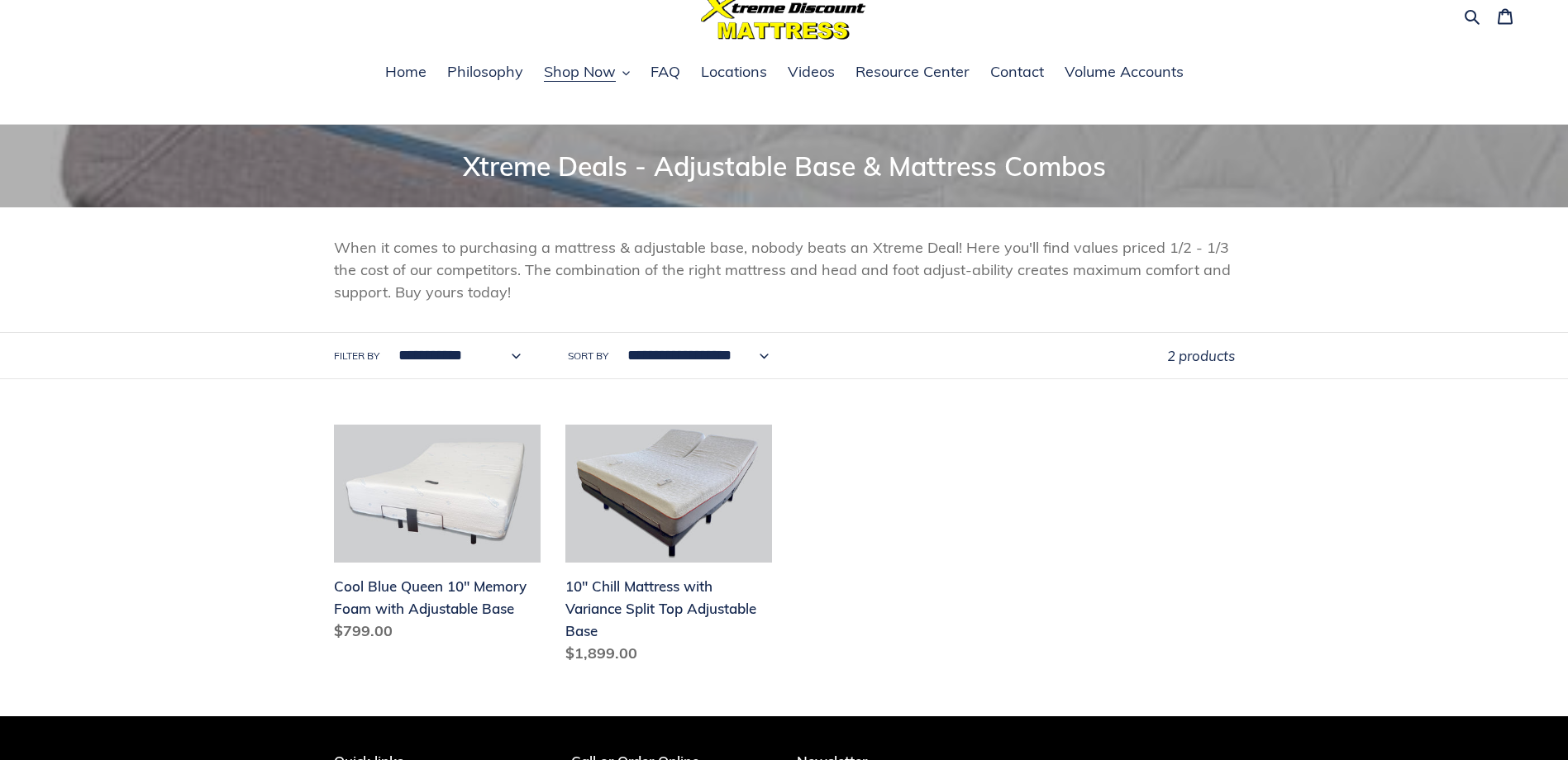 scroll, scrollTop: 165, scrollLeft: 0, axis: vertical 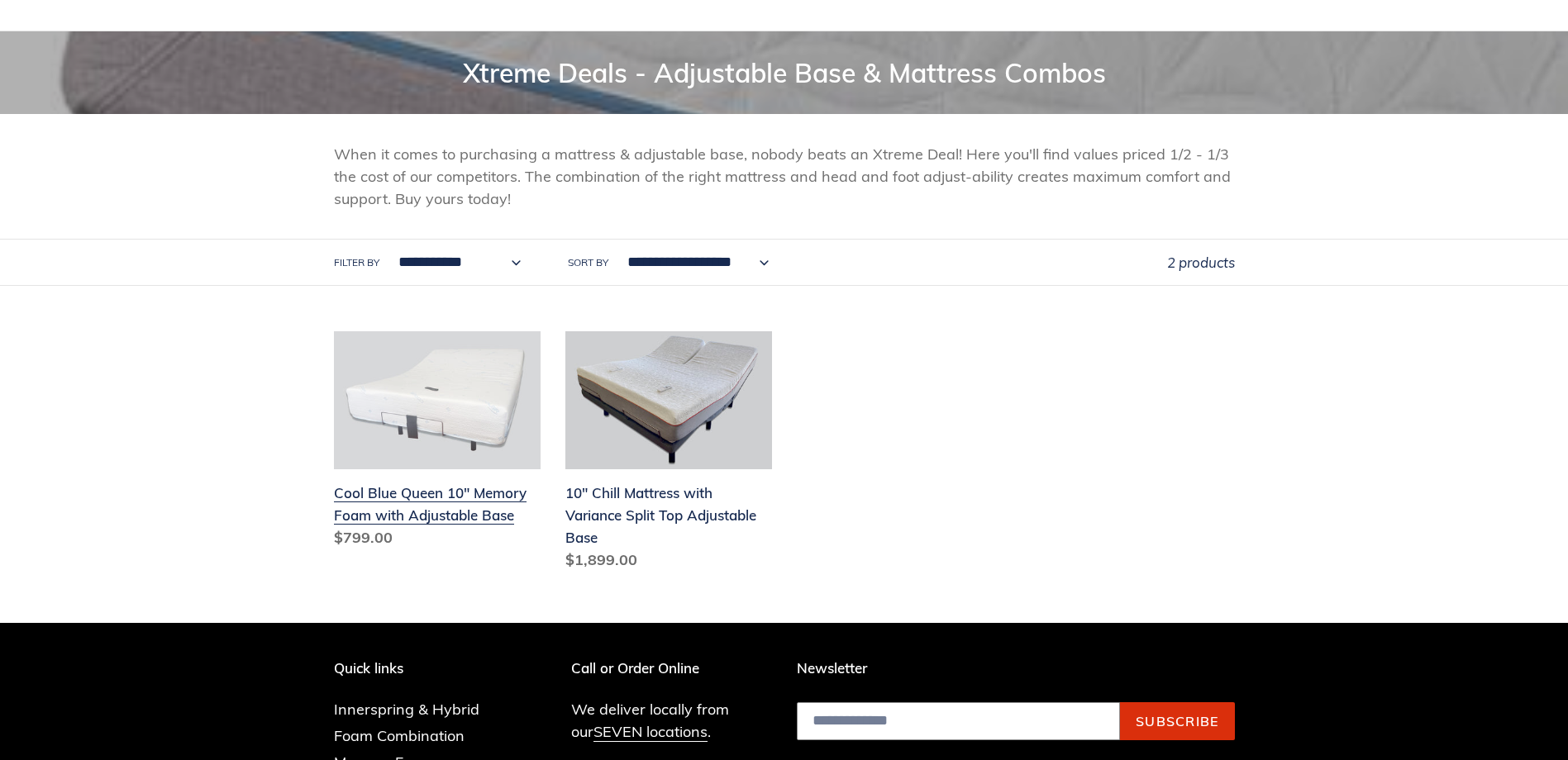 click on "Cool Blue Queen 10" Memory Foam with Adjustable Base" at bounding box center (437, 443) 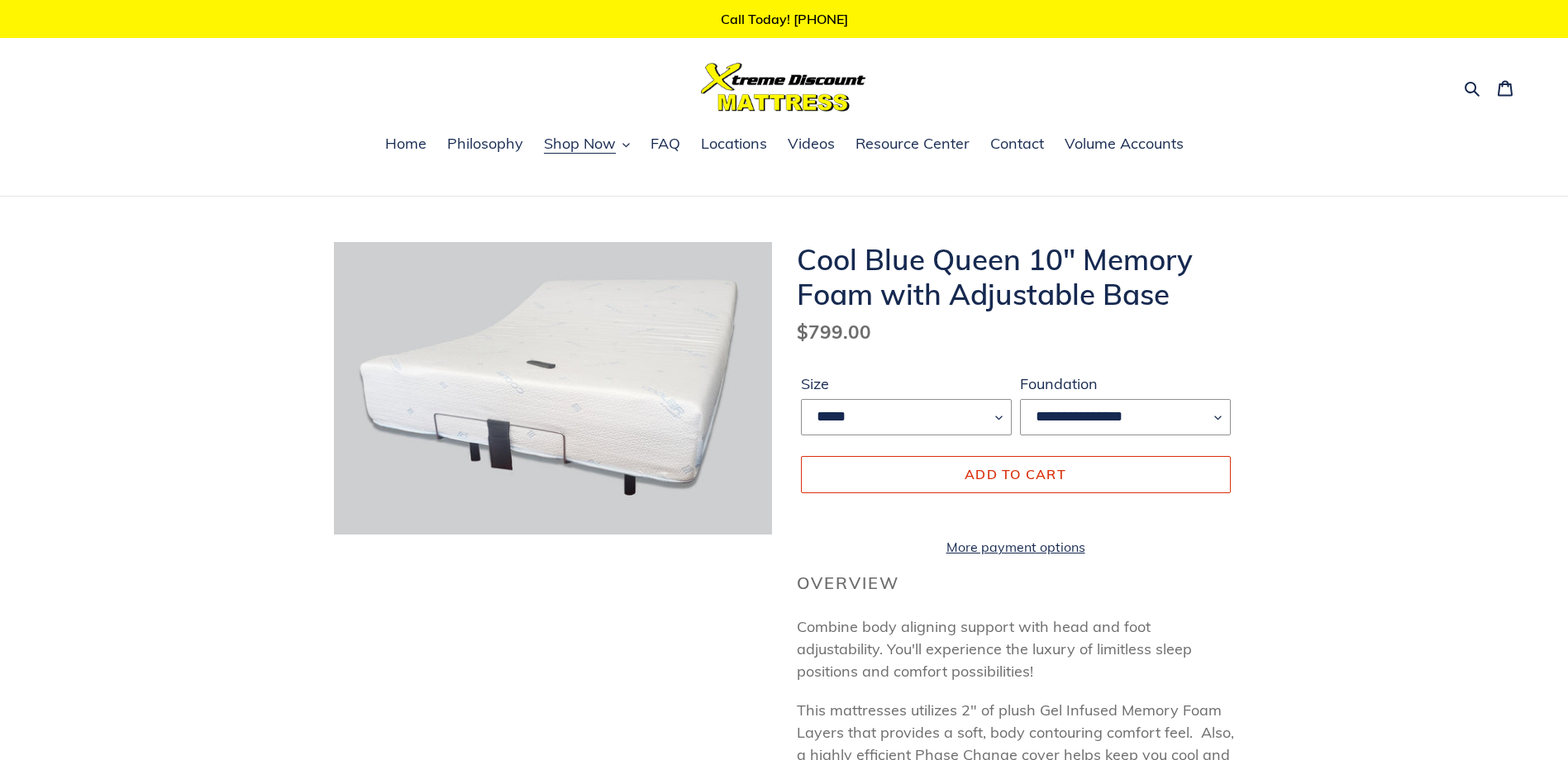 scroll, scrollTop: 0, scrollLeft: 0, axis: both 